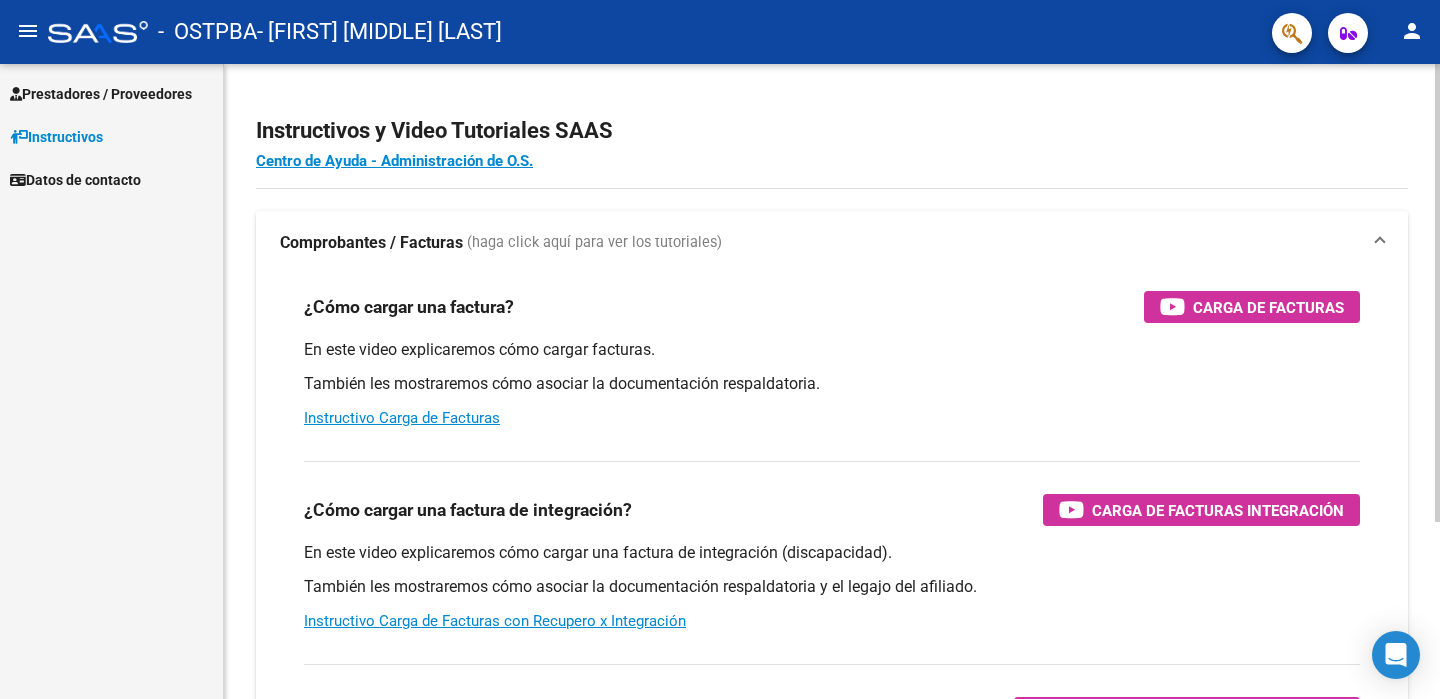 scroll, scrollTop: 0, scrollLeft: 0, axis: both 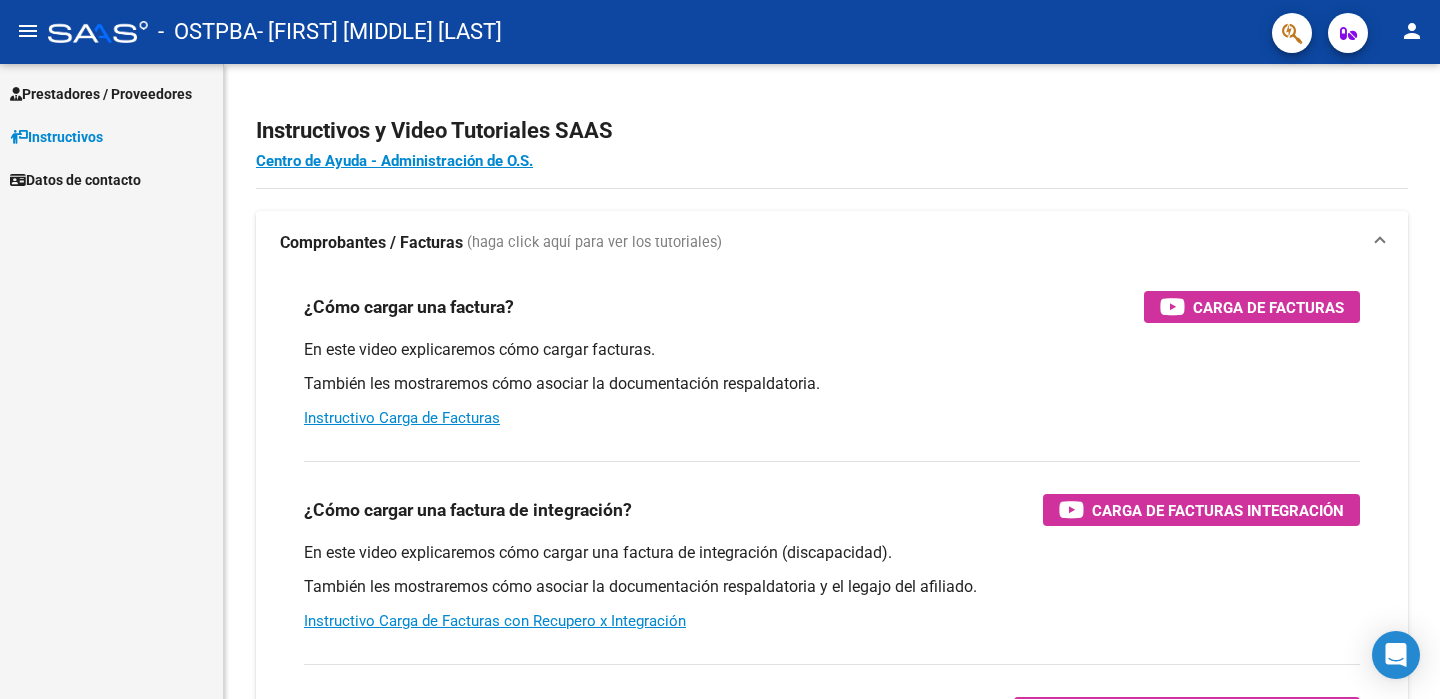 click on "Prestadores / Proveedores" at bounding box center (101, 94) 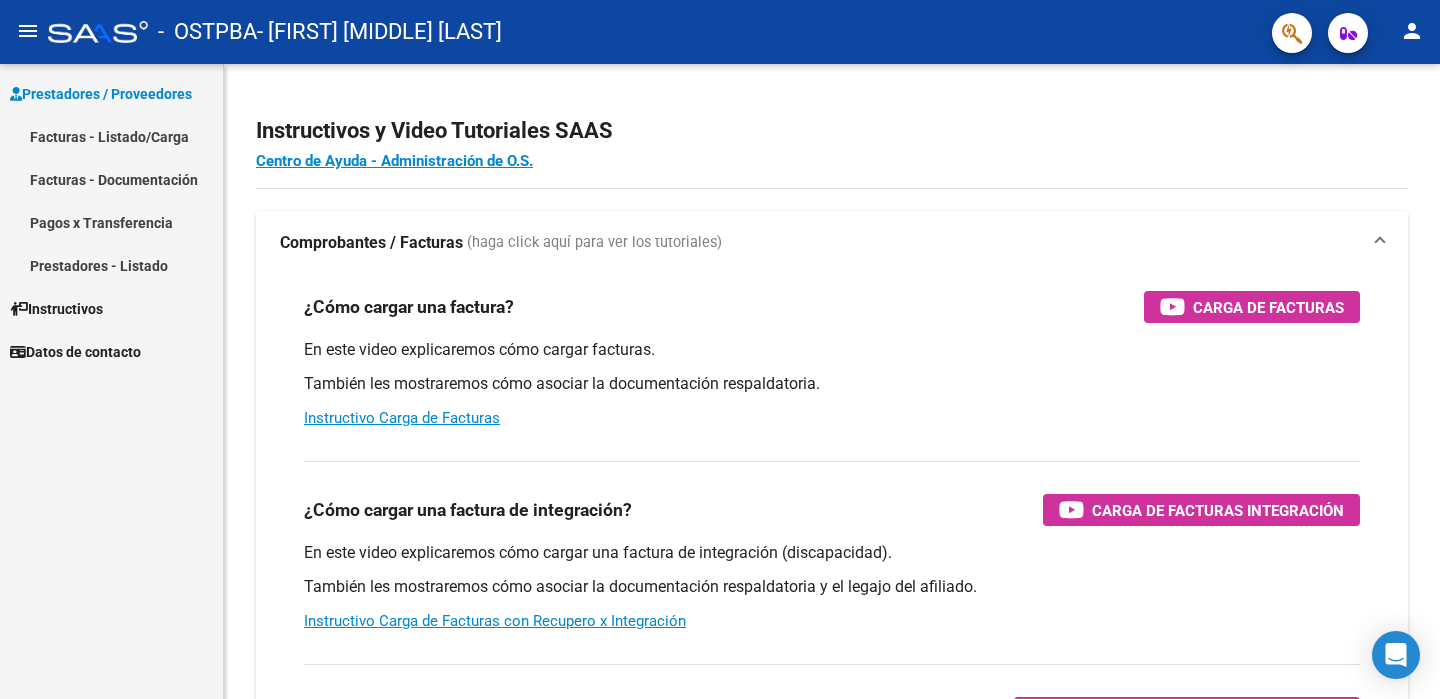 click on "Facturas - Documentación" at bounding box center (111, 179) 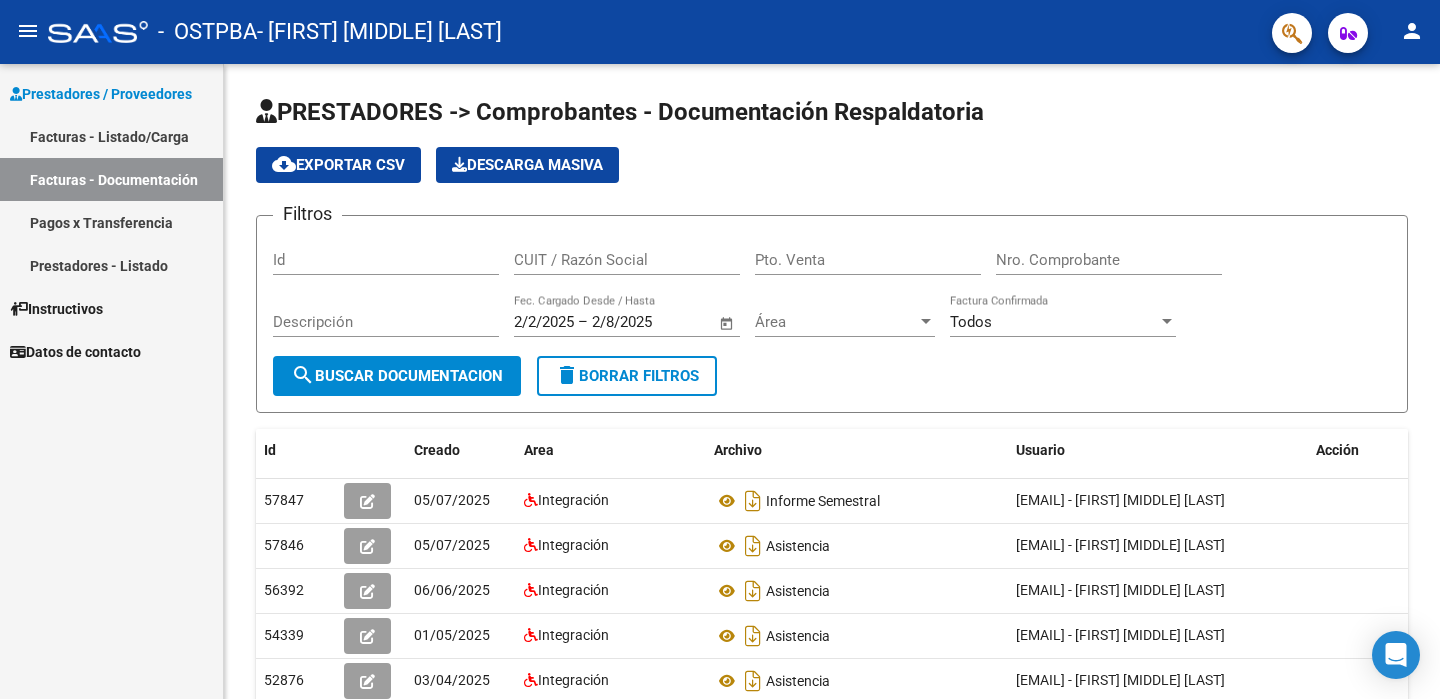 click on "Facturas - Listado/Carga" at bounding box center [111, 136] 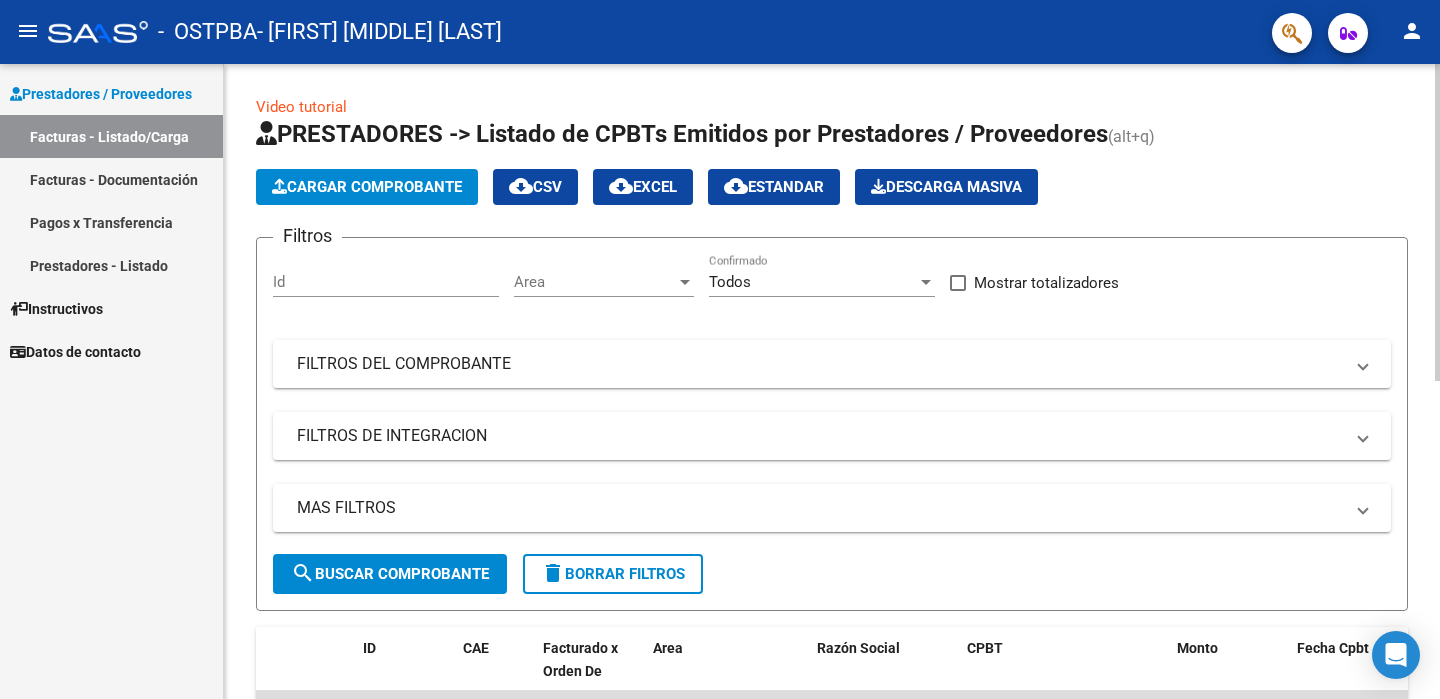 click on "Cargar Comprobante" 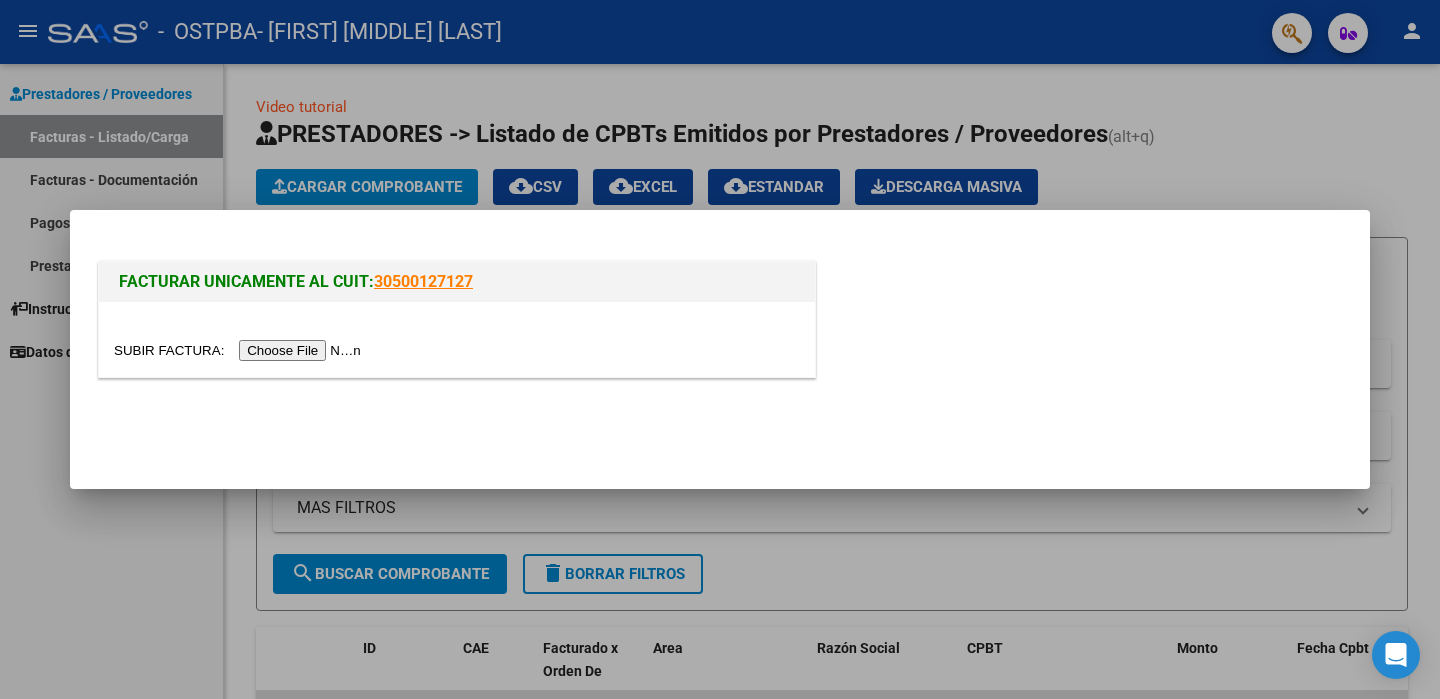 click at bounding box center [240, 350] 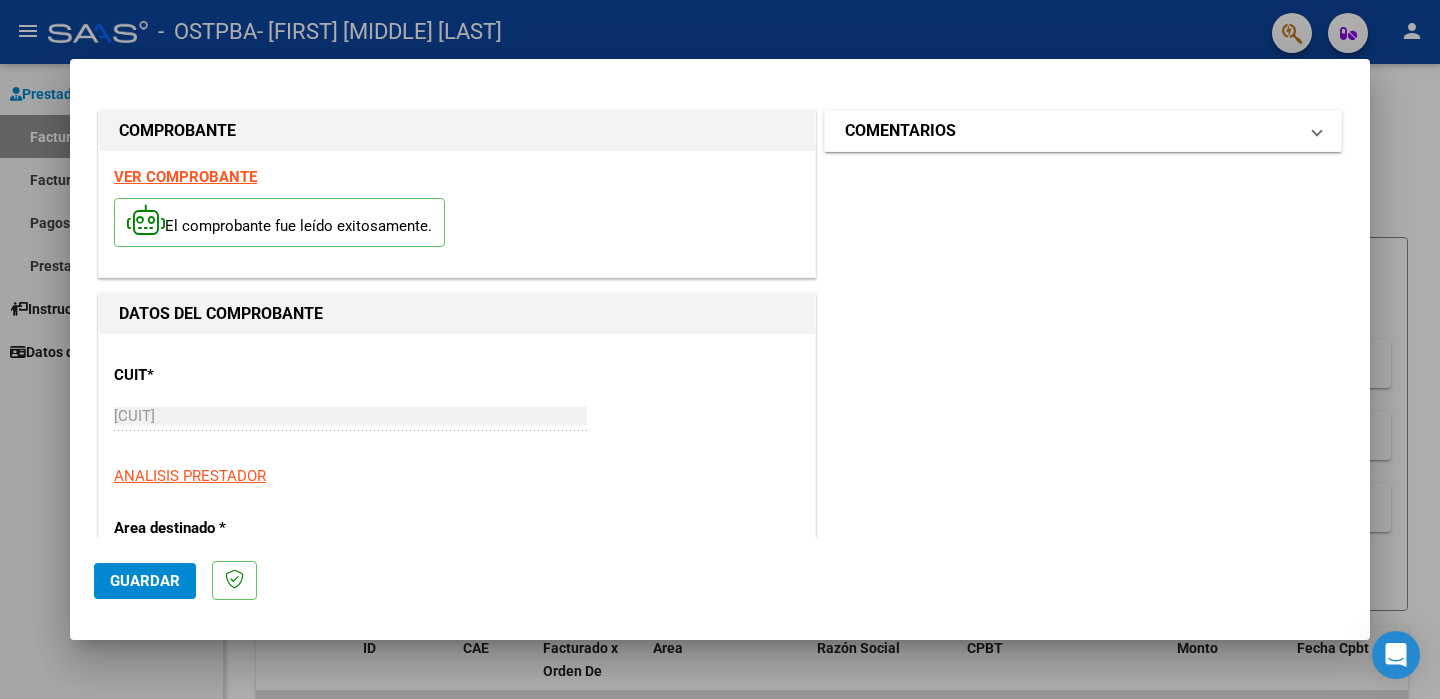 click on "COMENTARIOS" at bounding box center (1071, 131) 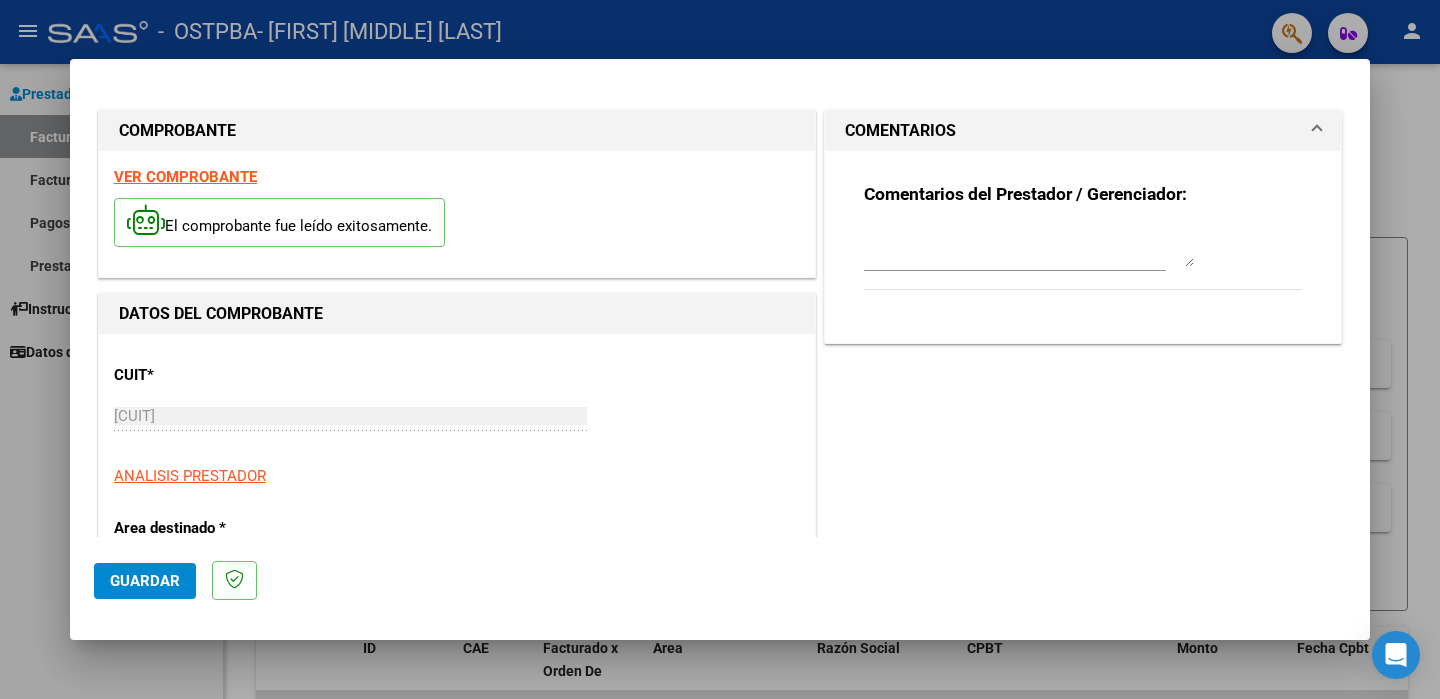 click at bounding box center [1029, 247] 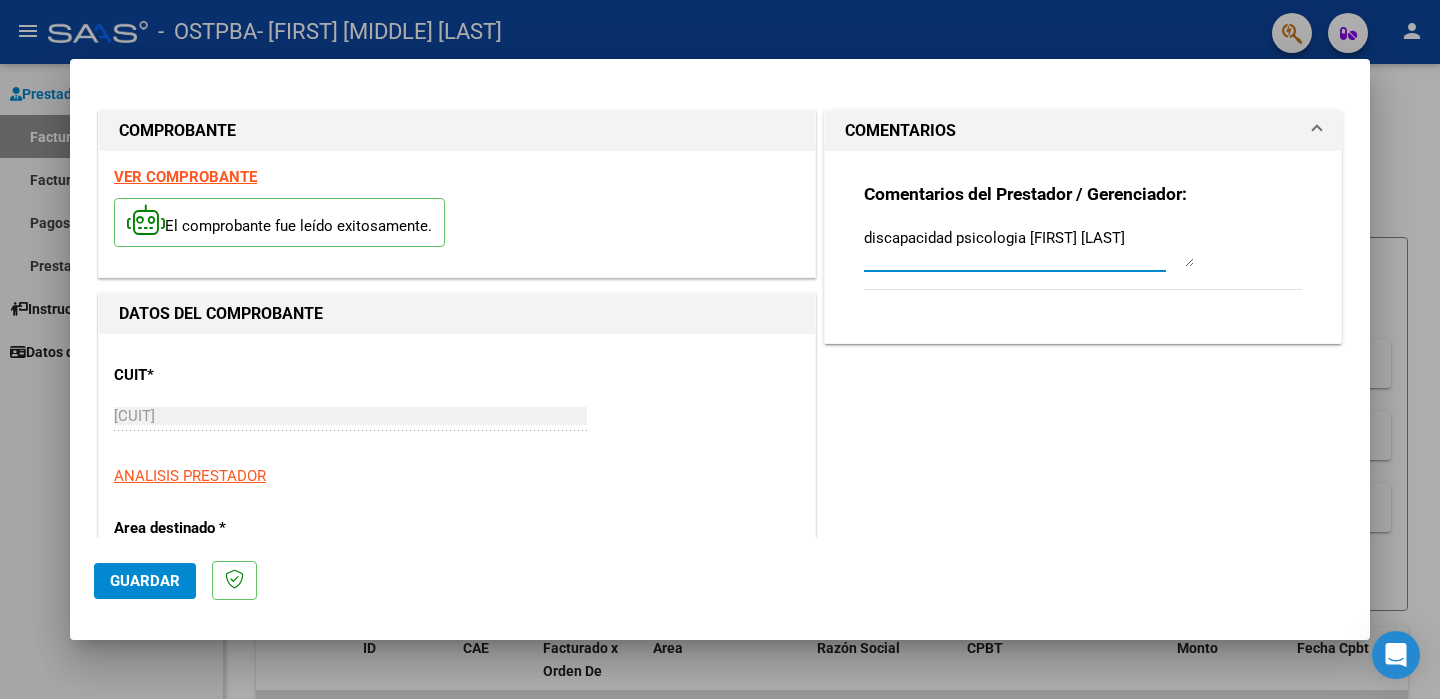 type on "discapacidad psicologia [FIRST] [LAST]" 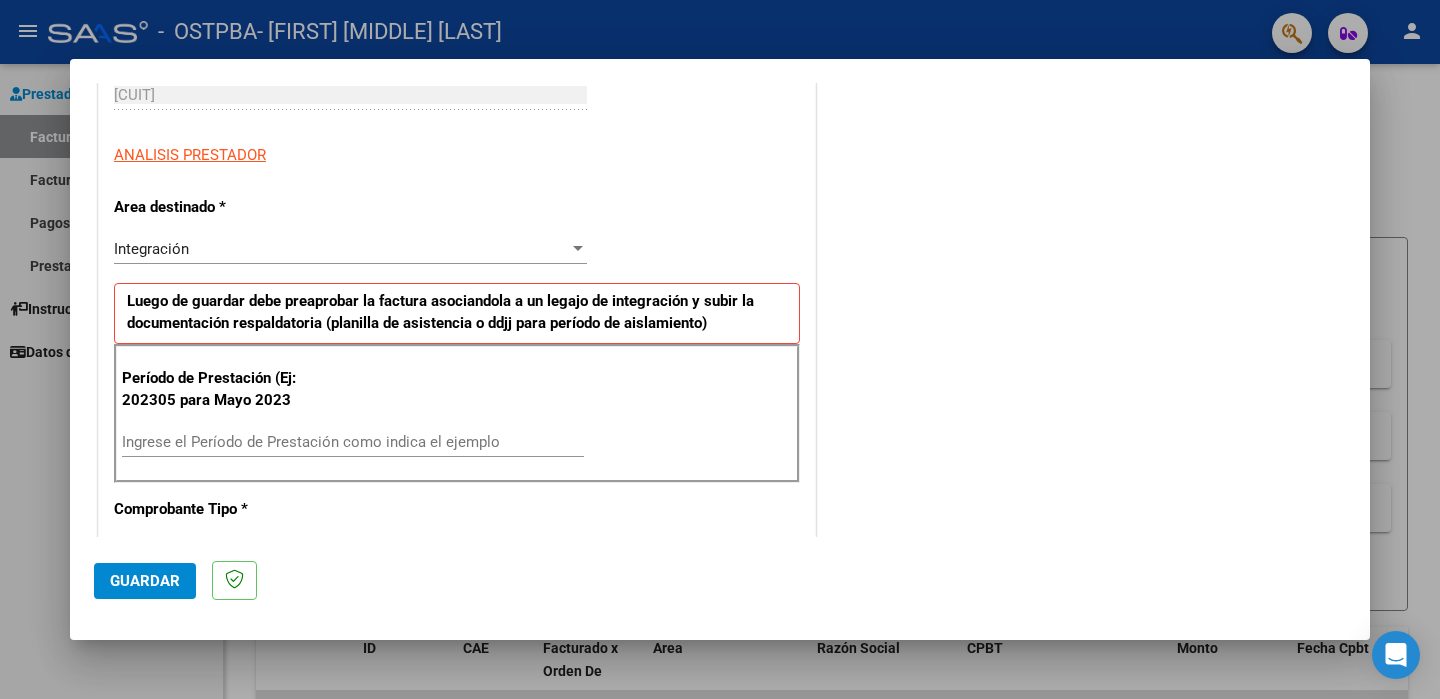 scroll, scrollTop: 372, scrollLeft: 0, axis: vertical 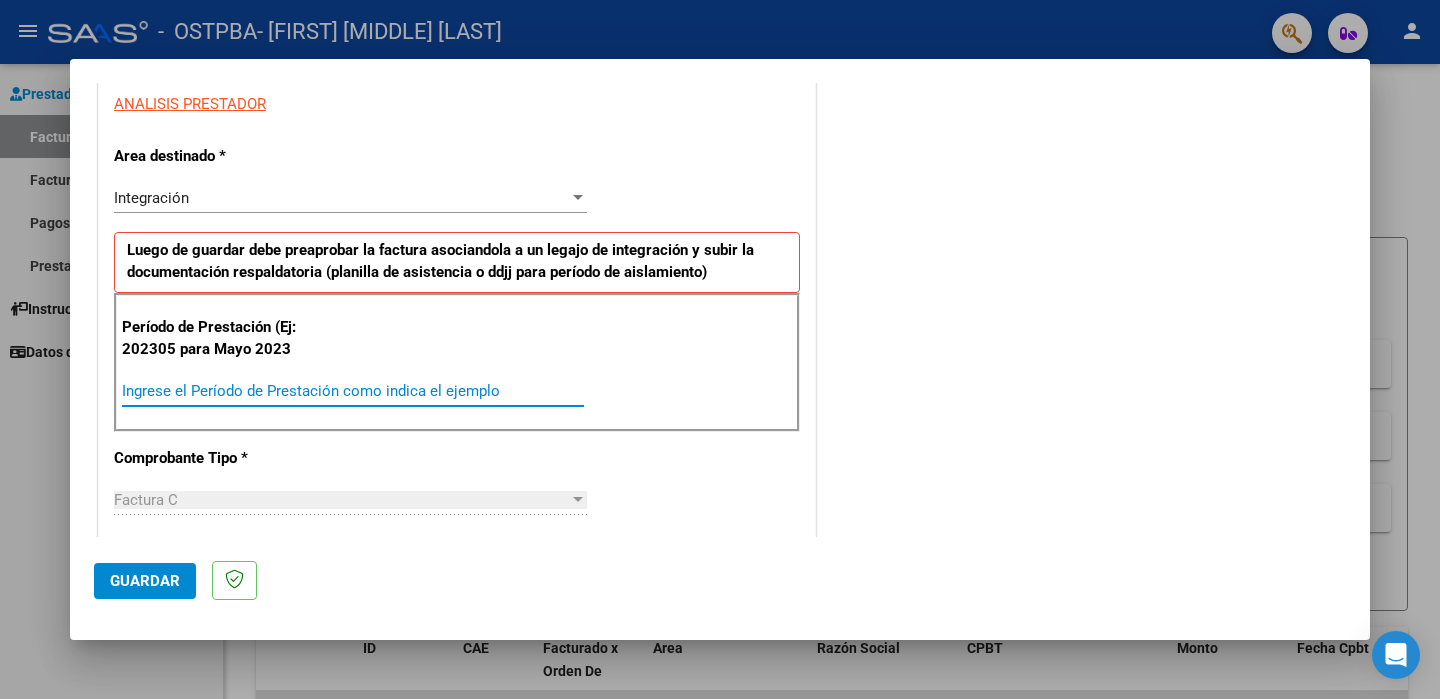 click on "Ingrese el Período de Prestación como indica el ejemplo" at bounding box center [353, 391] 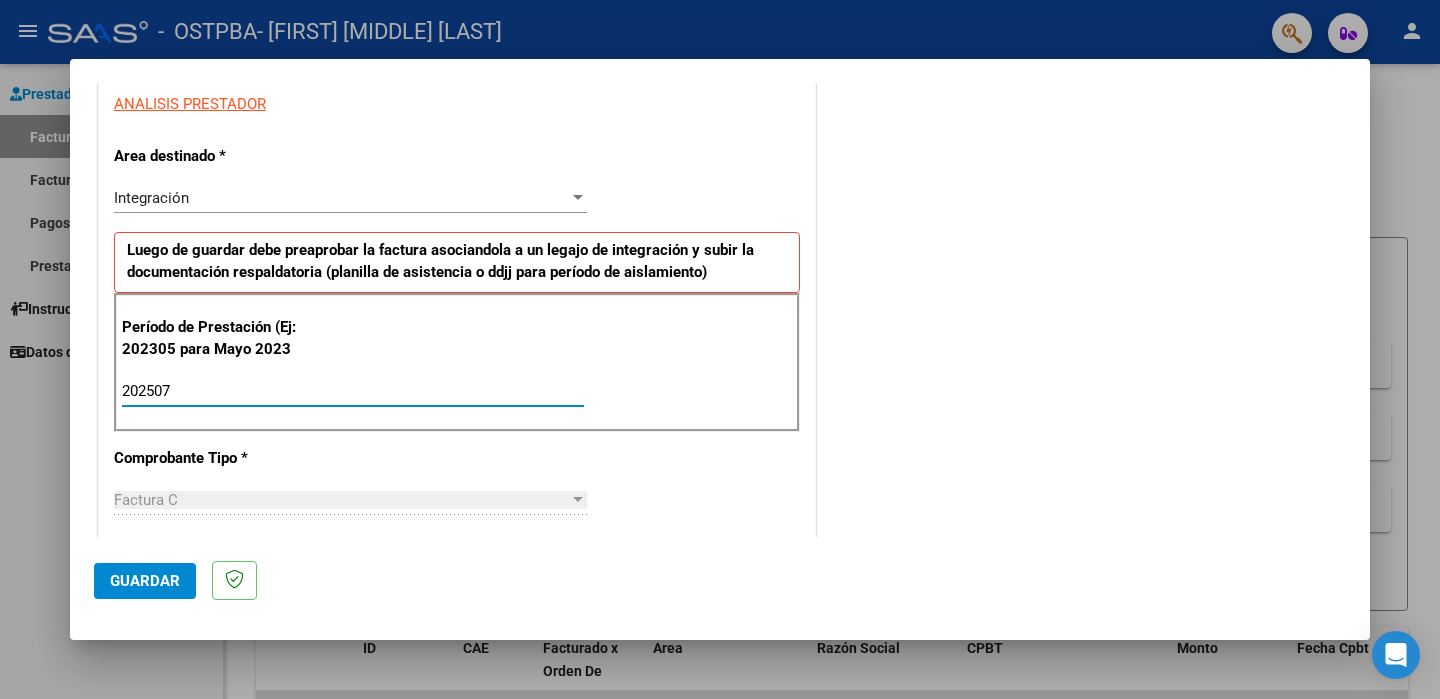 type on "202507" 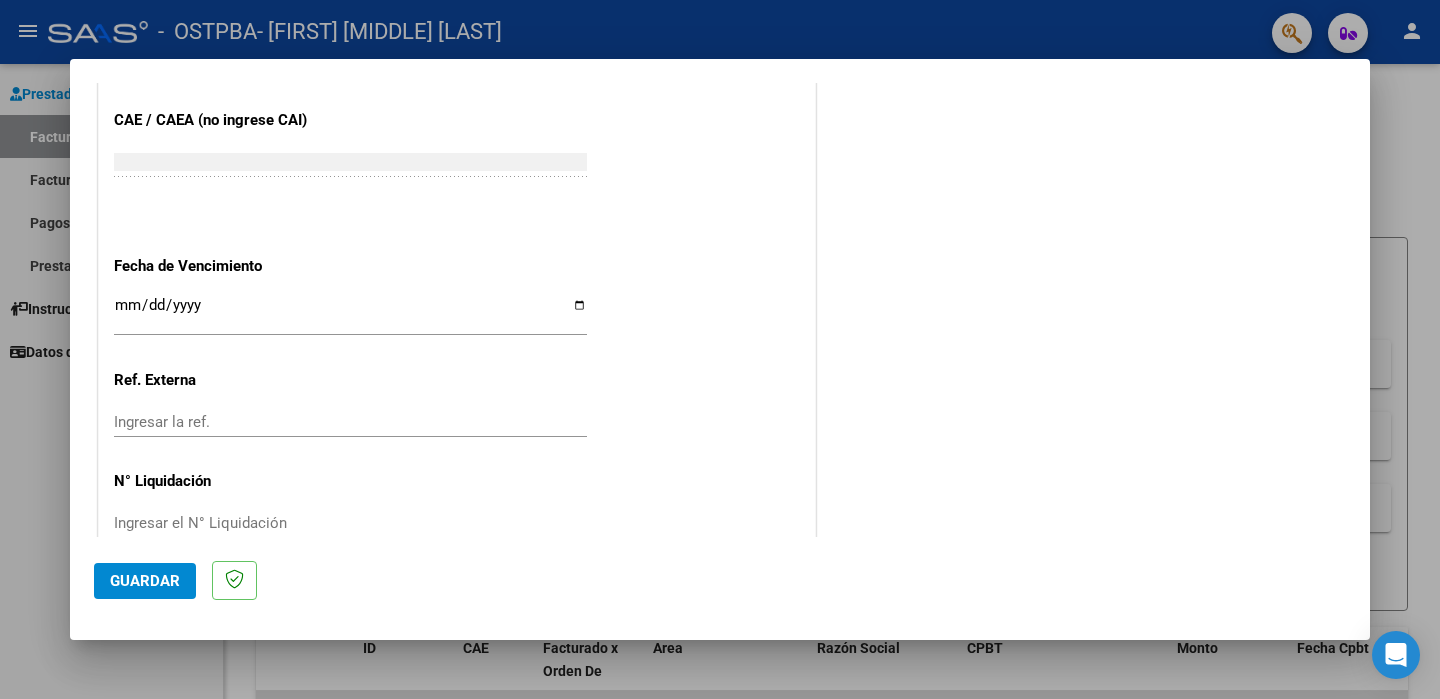 scroll, scrollTop: 1264, scrollLeft: 0, axis: vertical 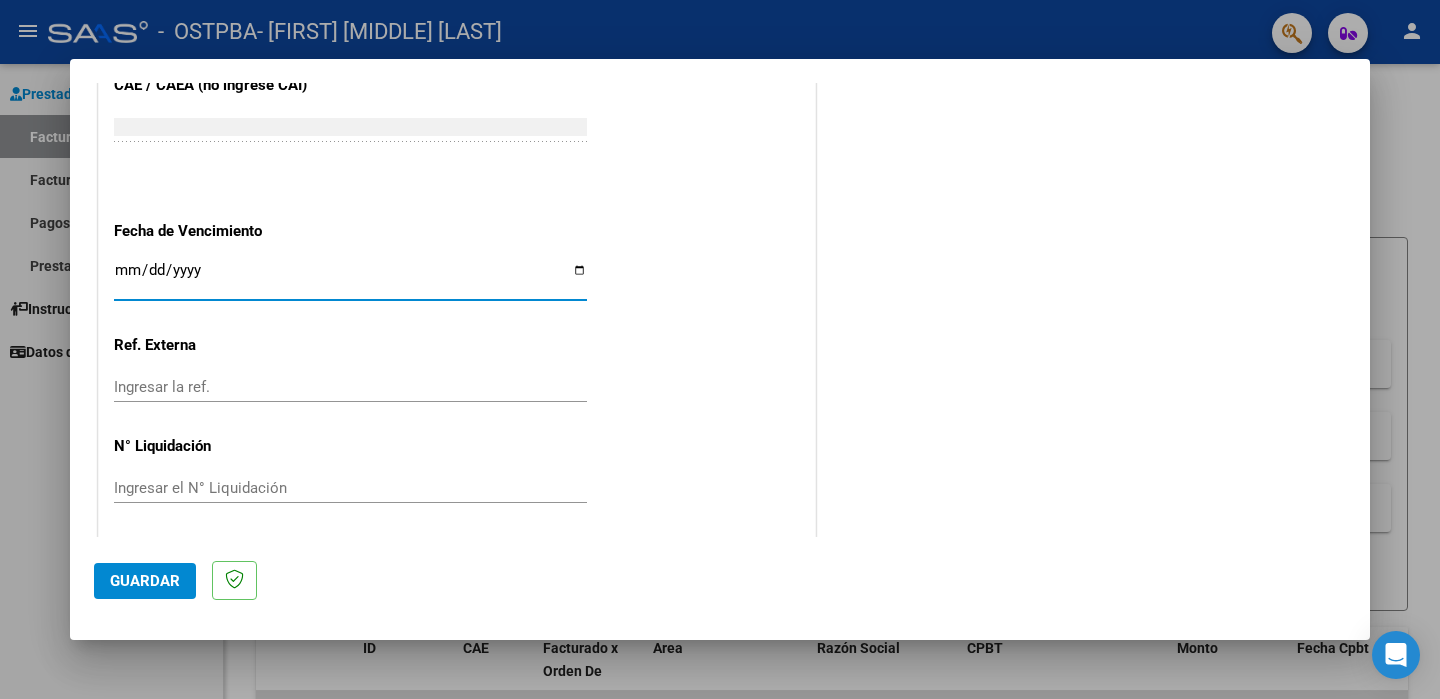 click on "Ingresar la fecha" at bounding box center [350, 278] 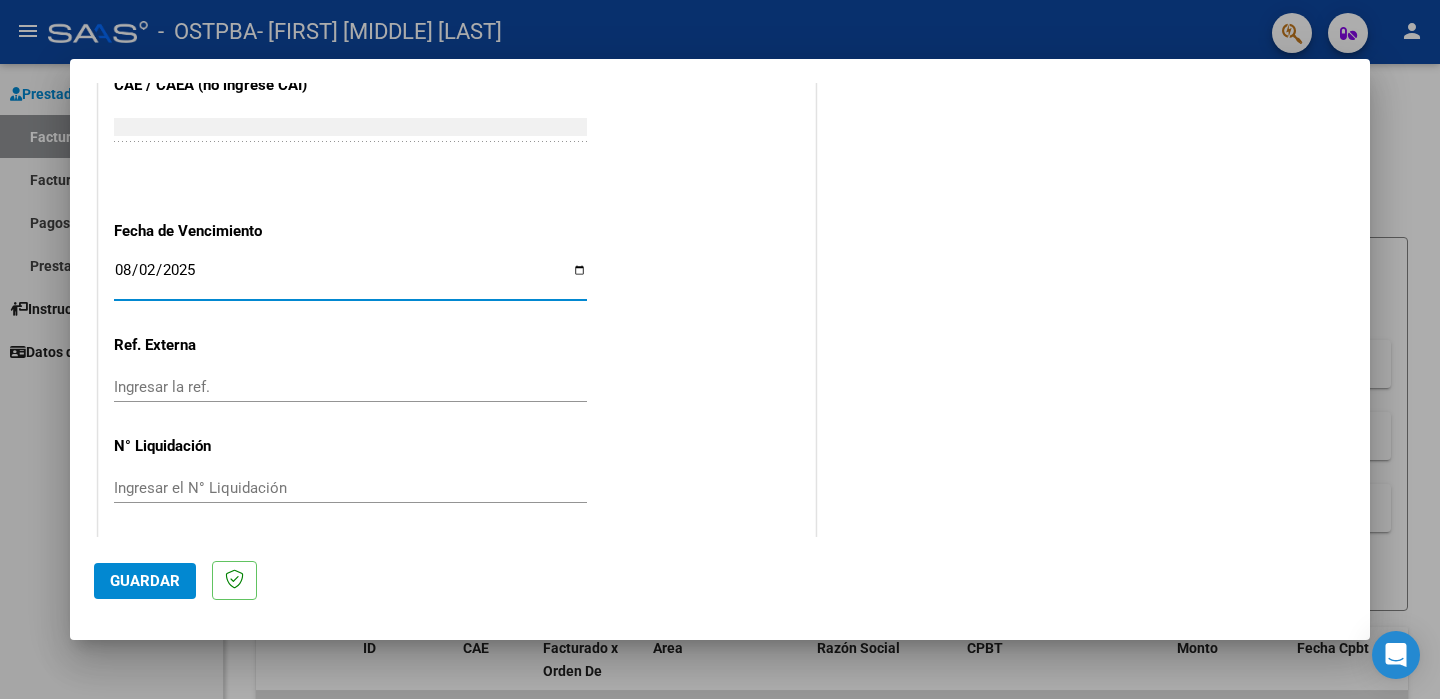 type on "2025-08-02" 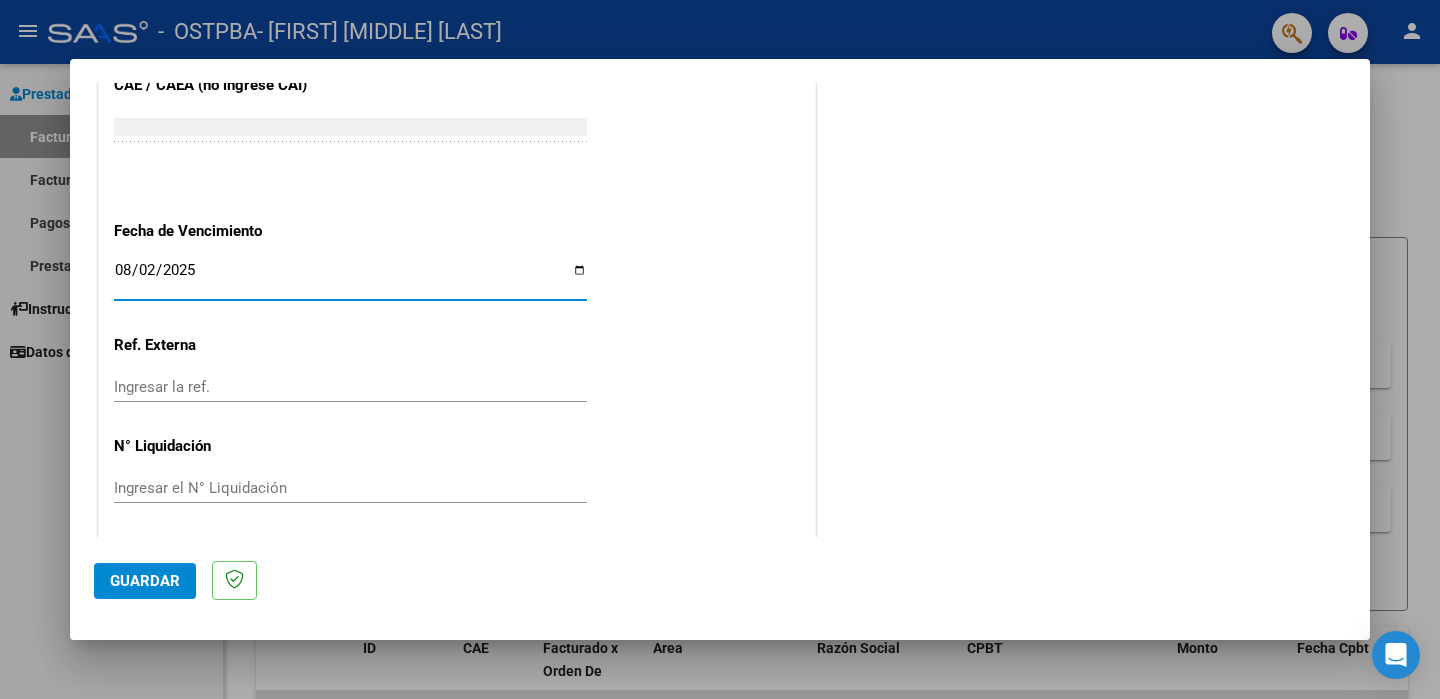 click at bounding box center [720, 349] 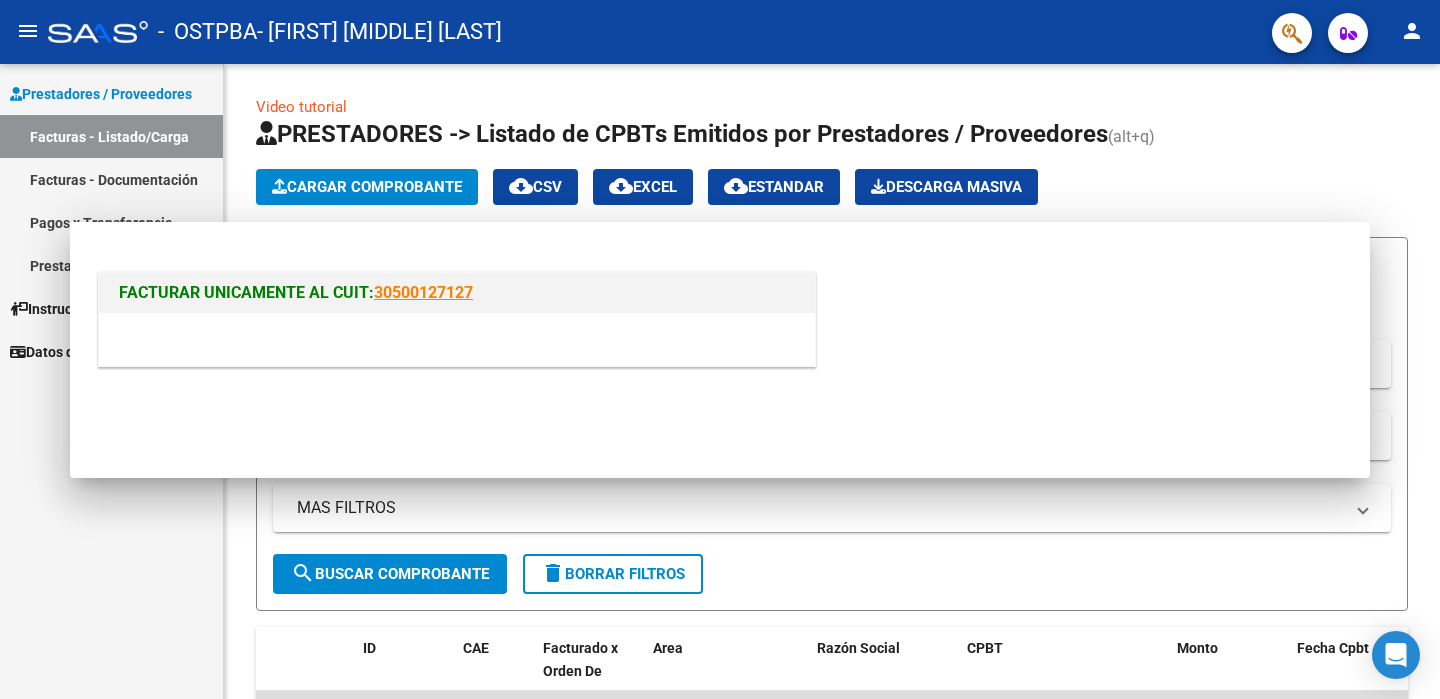scroll, scrollTop: 0, scrollLeft: 0, axis: both 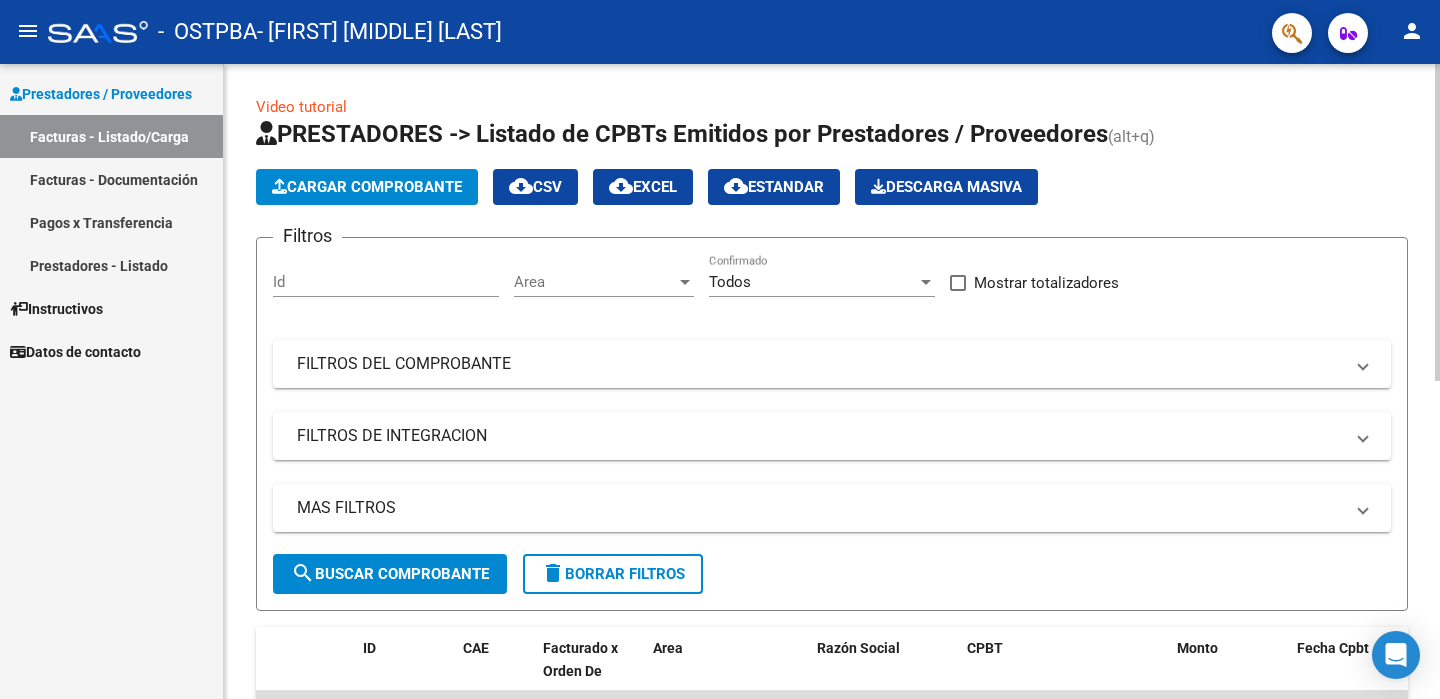 click on "Video tutorial   PRESTADORES -> Listado de CPBTs Emitidos por Prestadores / Proveedores (alt+q)   Cargar Comprobante
cloud_download  CSV  cloud_download  EXCEL  cloud_download  Estandar   Descarga Masiva
Filtros Id Area Area Todos Confirmado   Mostrar totalizadores   FILTROS DEL COMPROBANTE  Comprobante Tipo Comprobante Tipo Start date – End date Fec. Comprobante Desde / Hasta Días Emisión Desde(cant. días) Días Emisión Hasta(cant. días) CUIT / Razón Social Pto. Venta Nro. Comprobante Código SSS CAE Válido CAE Válido Todos Cargado Módulo Hosp. Todos Tiene facturacion Apócrifa Hospital Refes  FILTROS DE INTEGRACION  Período De Prestación Campos del Archivo de Rendición Devuelto x SSS (dr_envio) Todos Rendido x SSS (dr_envio) Tipo de Registro Tipo de Registro Período Presentación Período Presentación Campos del Legajo Asociado (preaprobación) Afiliado Legajo (cuil/nombre) Todos Solo facturas preaprobadas  MAS FILTROS  Todos Con Doc. Respaldatoria Todos Con Trazabilidad Todos – –" 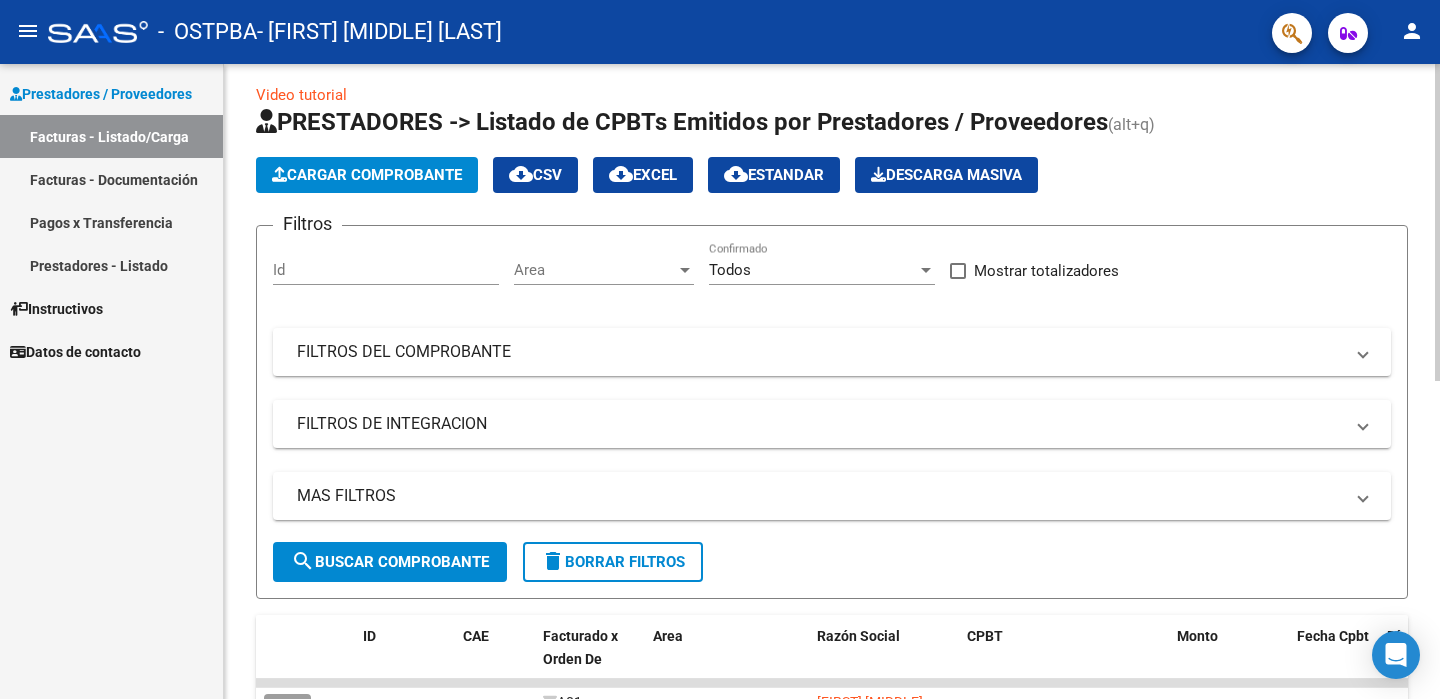 scroll, scrollTop: 0, scrollLeft: 0, axis: both 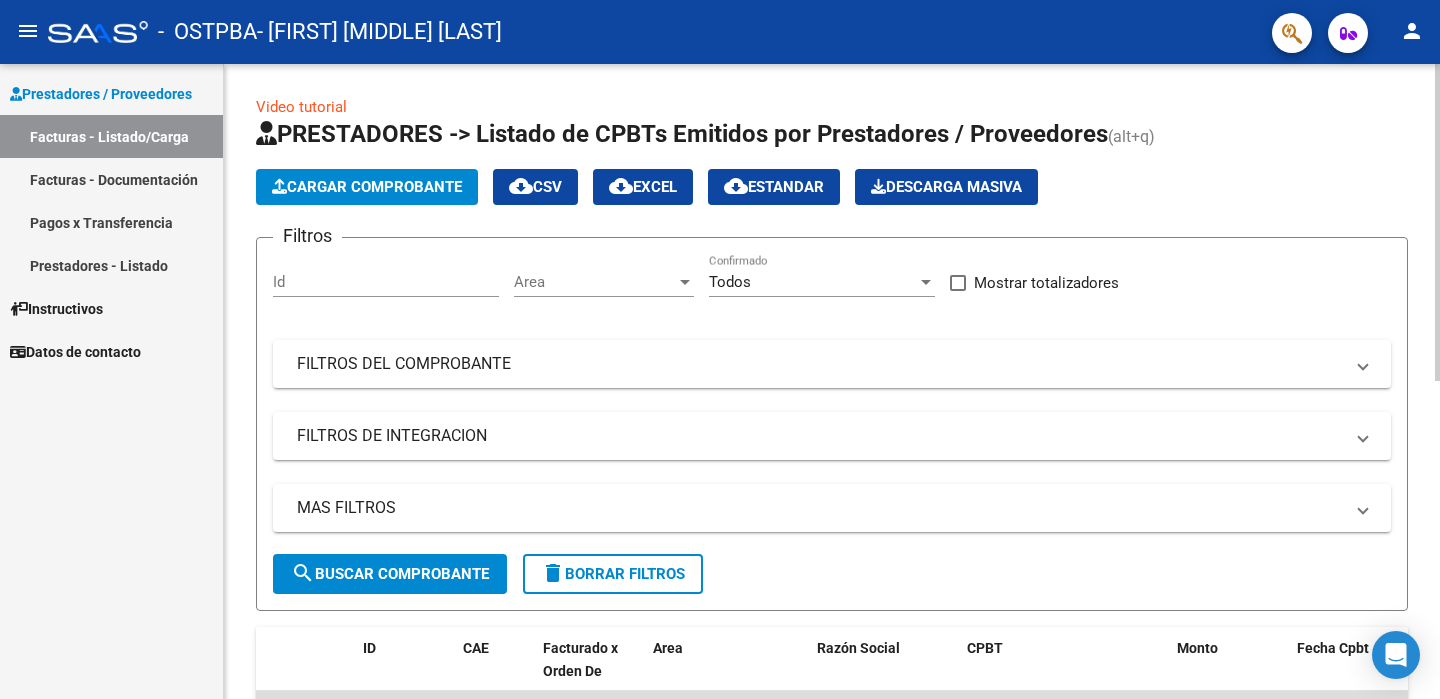 click on "Video tutorial   PRESTADORES -> Listado de CPBTs Emitidos por Prestadores / Proveedores (alt+q)   Cargar Comprobante
cloud_download  CSV  cloud_download  EXCEL  cloud_download  Estandar   Descarga Masiva
Filtros Id Area Area Todos Confirmado   Mostrar totalizadores   FILTROS DEL COMPROBANTE  Comprobante Tipo Comprobante Tipo Start date – End date Fec. Comprobante Desde / Hasta Días Emisión Desde(cant. días) Días Emisión Hasta(cant. días) CUIT / Razón Social Pto. Venta Nro. Comprobante Código SSS CAE Válido CAE Válido Todos Cargado Módulo Hosp. Todos Tiene facturacion Apócrifa Hospital Refes  FILTROS DE INTEGRACION  Período De Prestación Campos del Archivo de Rendición Devuelto x SSS (dr_envio) Todos Rendido x SSS (dr_envio) Tipo de Registro Tipo de Registro Período Presentación Período Presentación Campos del Legajo Asociado (preaprobación) Afiliado Legajo (cuil/nombre) Todos Solo facturas preaprobadas  MAS FILTROS  Todos Con Doc. Respaldatoria Todos Con Trazabilidad Todos – –" 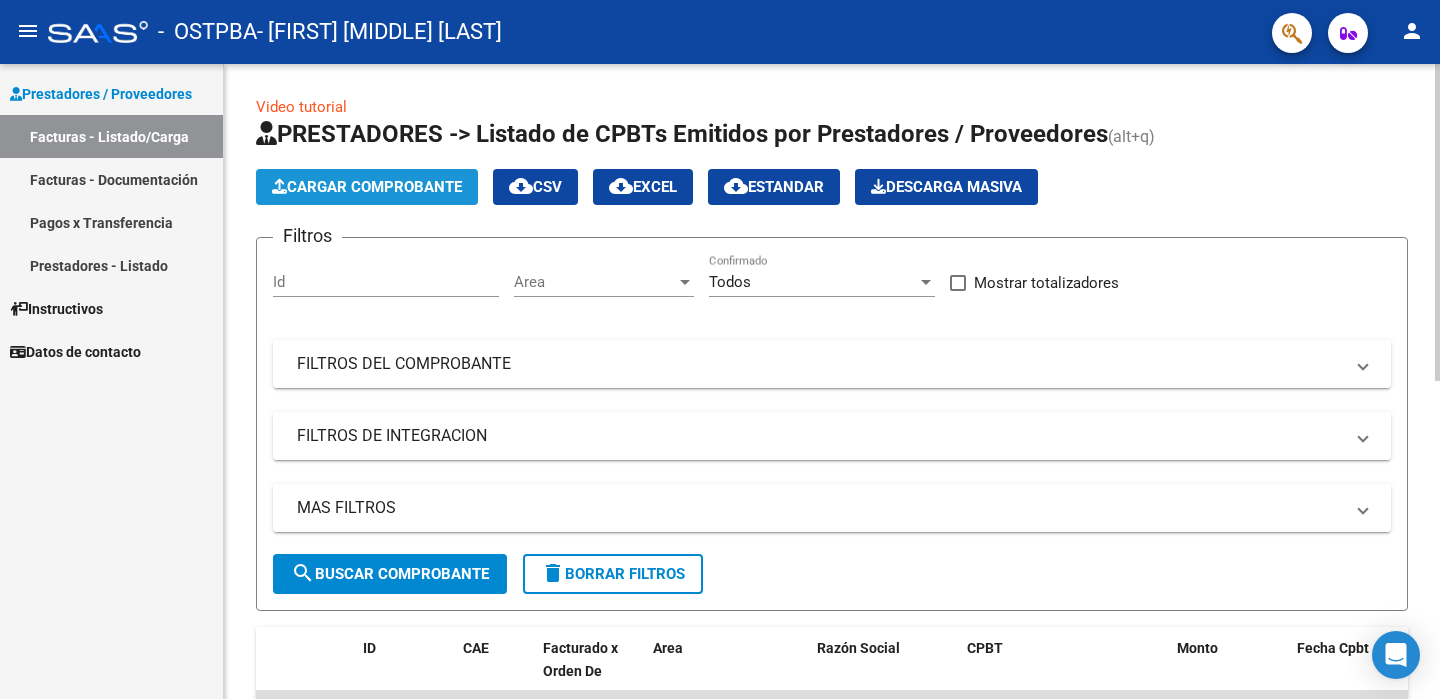 click on "Cargar Comprobante" 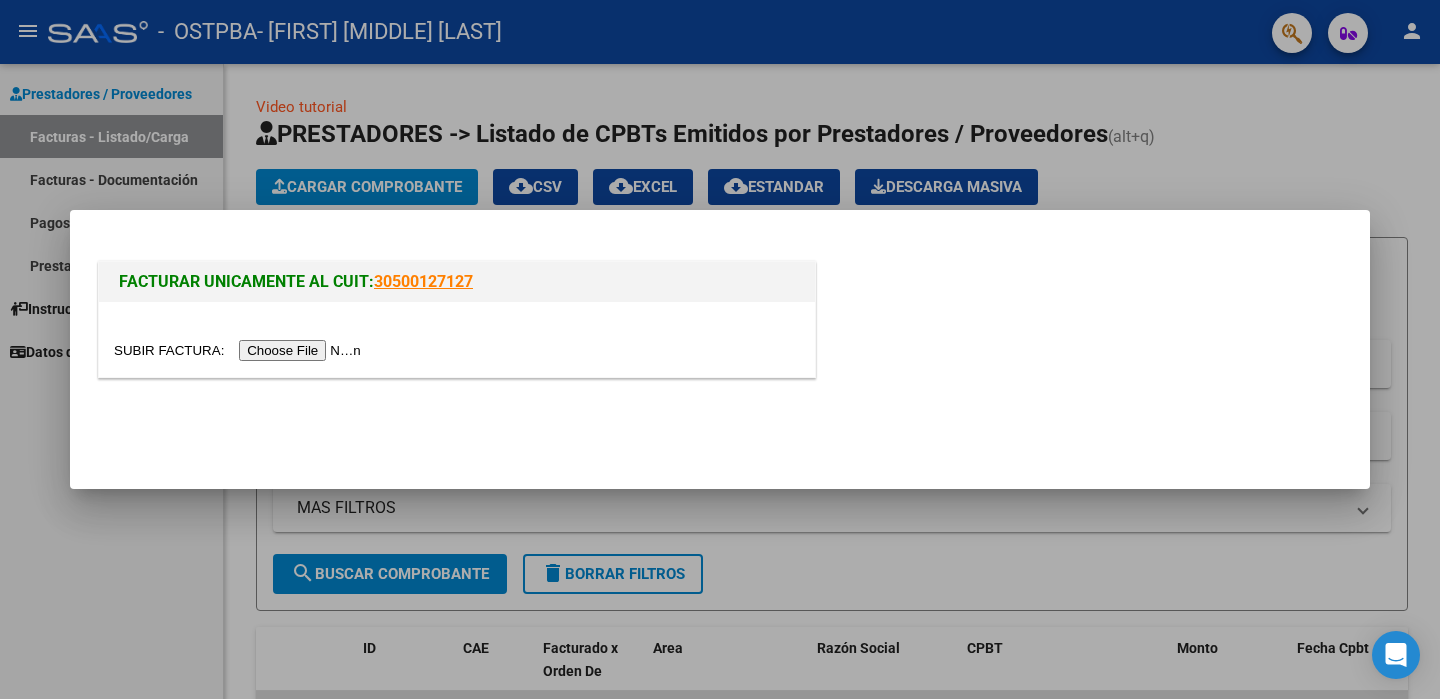 click at bounding box center (240, 350) 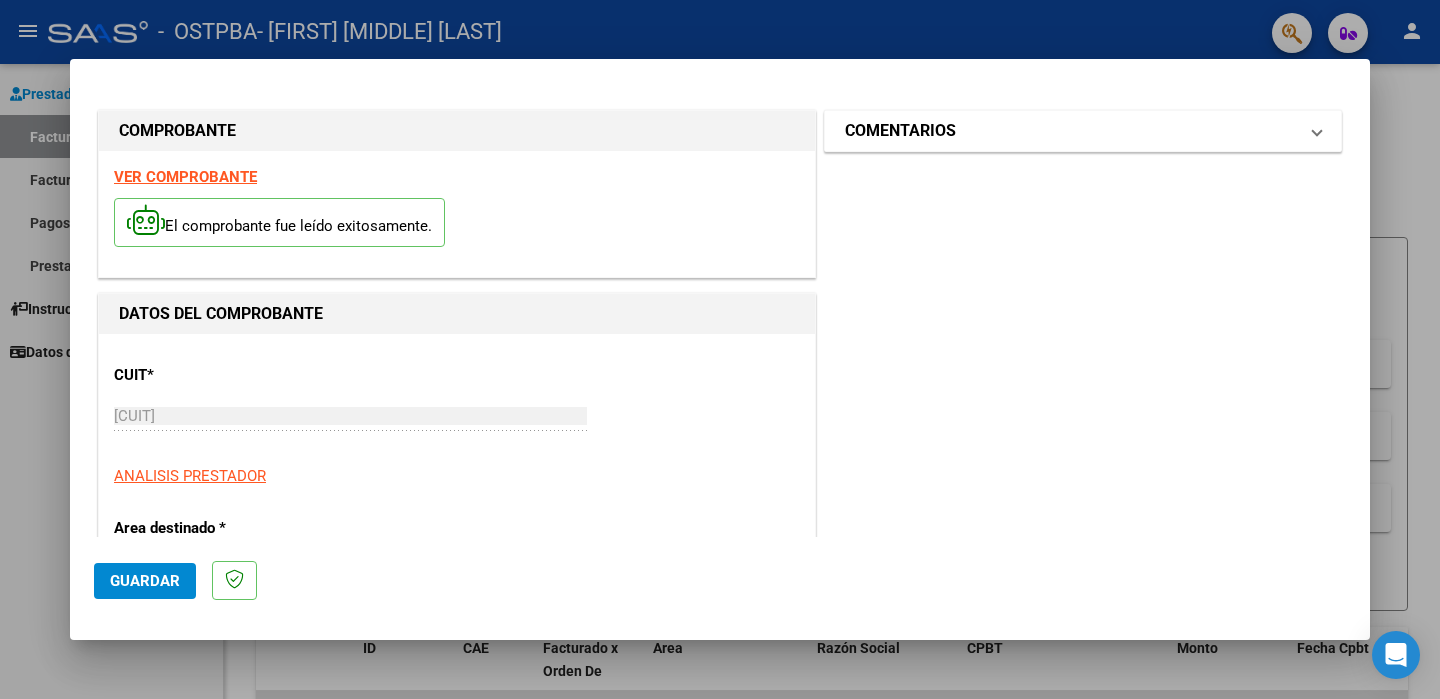 click on "COMENTARIOS" at bounding box center (1071, 131) 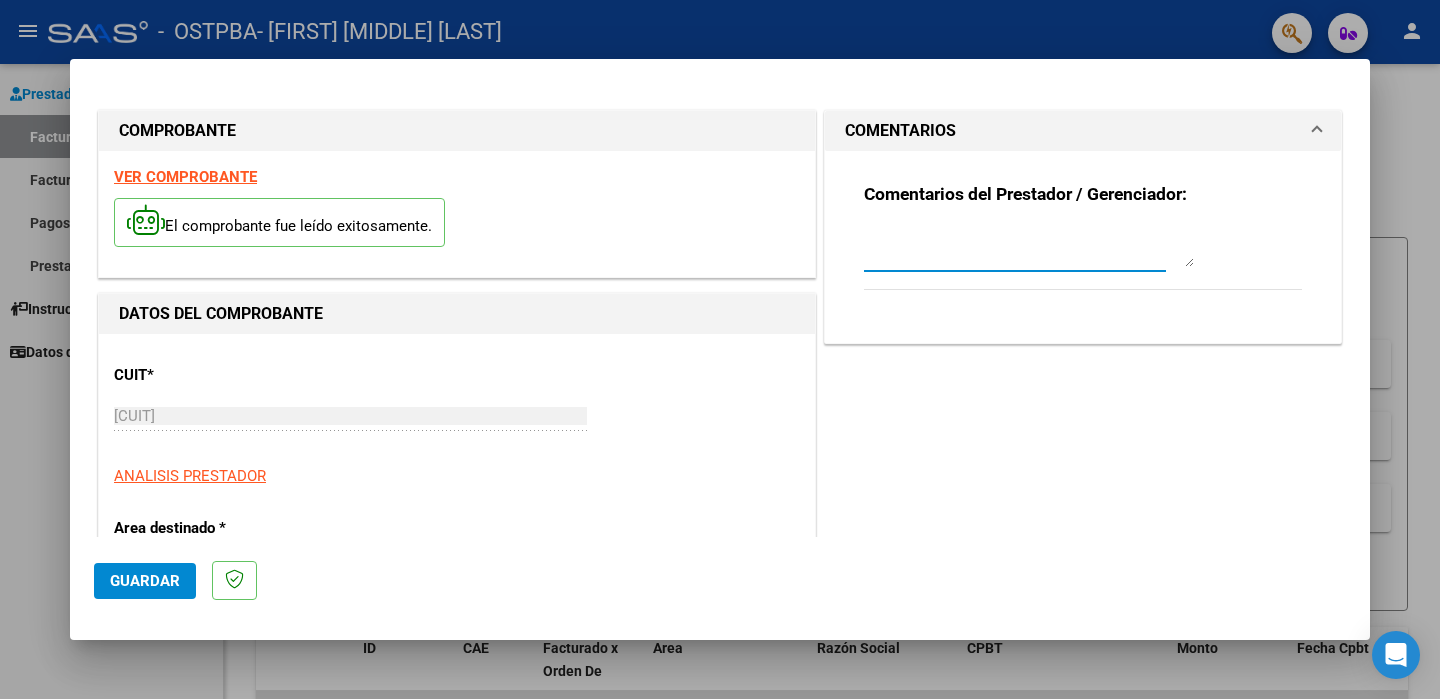 click at bounding box center (1029, 247) 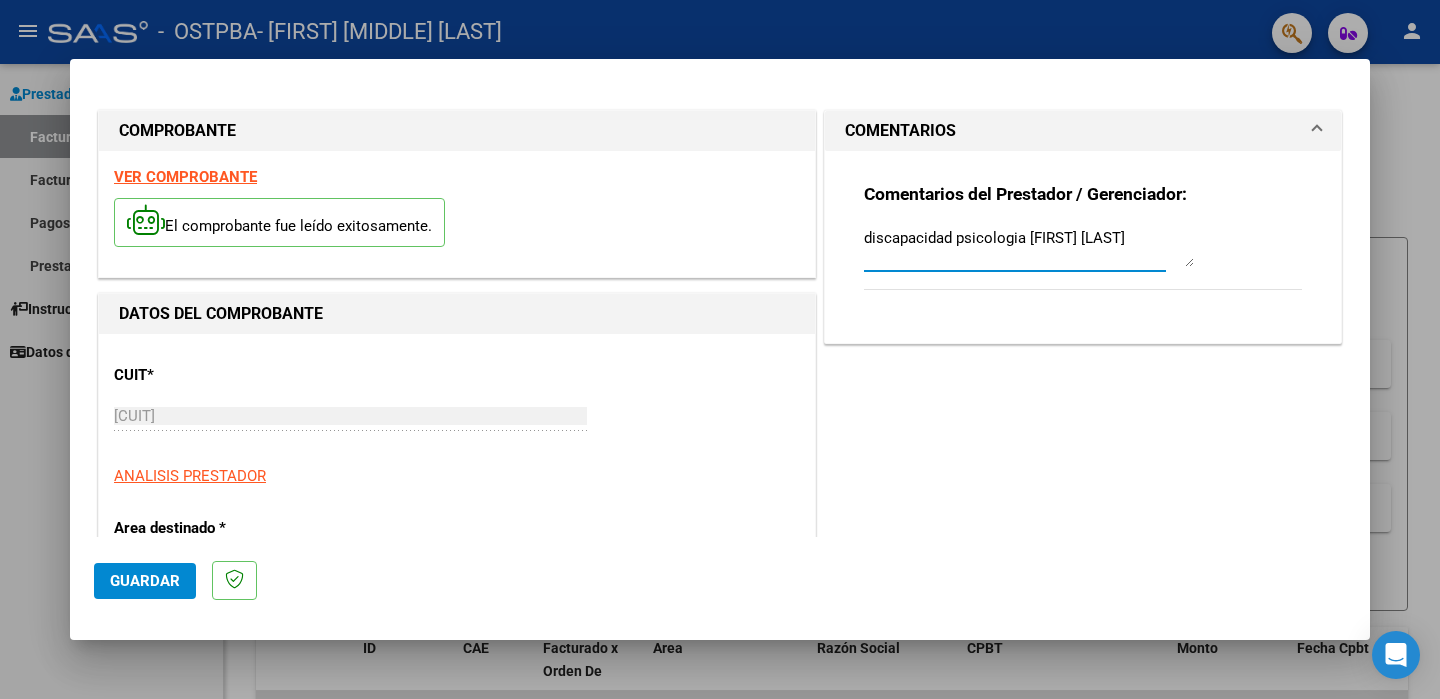 type on "discapacidad psicologia [FIRST] [LAST]" 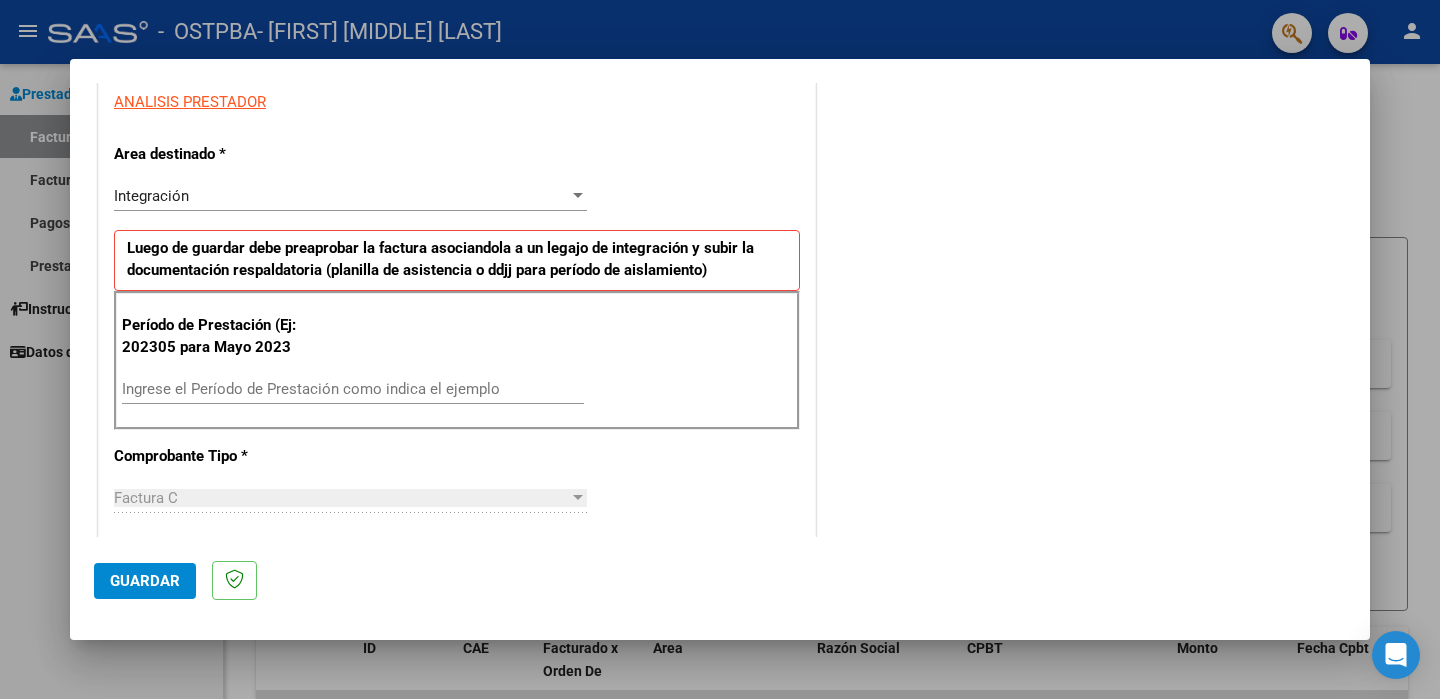scroll, scrollTop: 401, scrollLeft: 0, axis: vertical 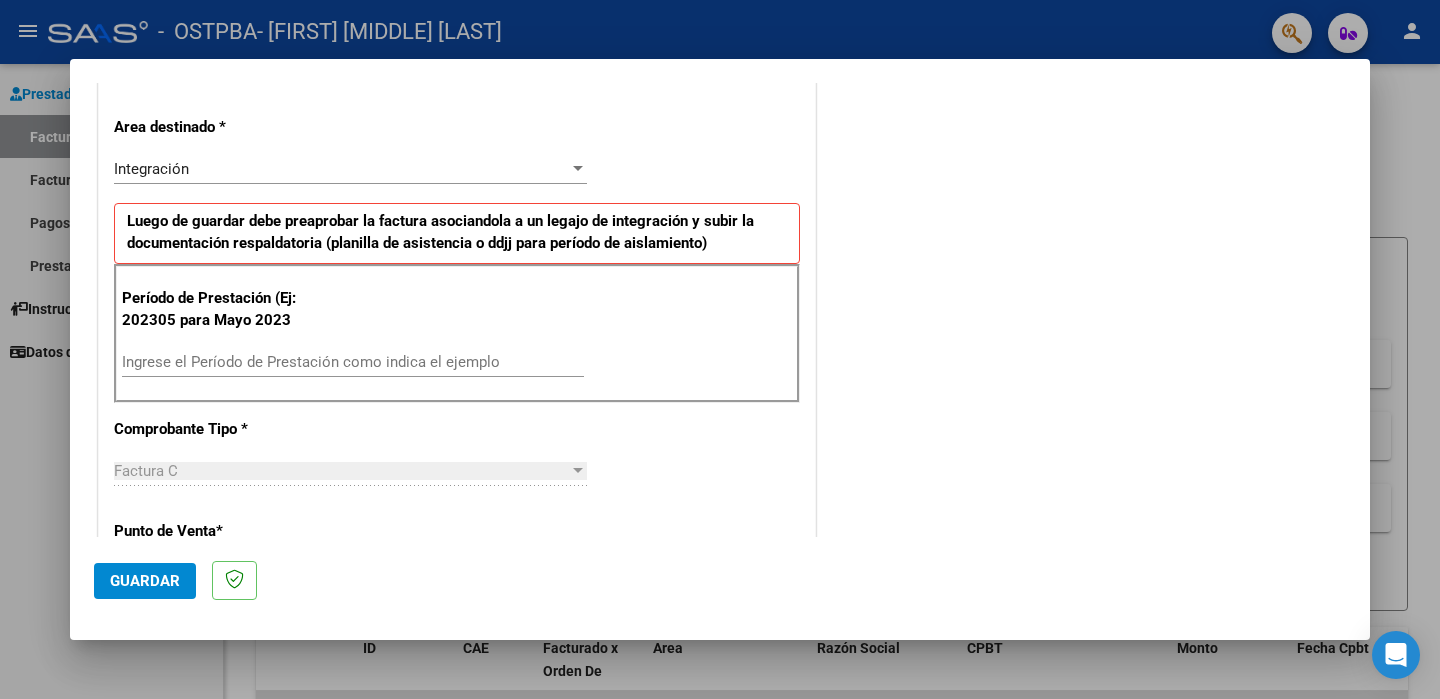 click on "Ingrese el Período de Prestación como indica el ejemplo" at bounding box center [353, 362] 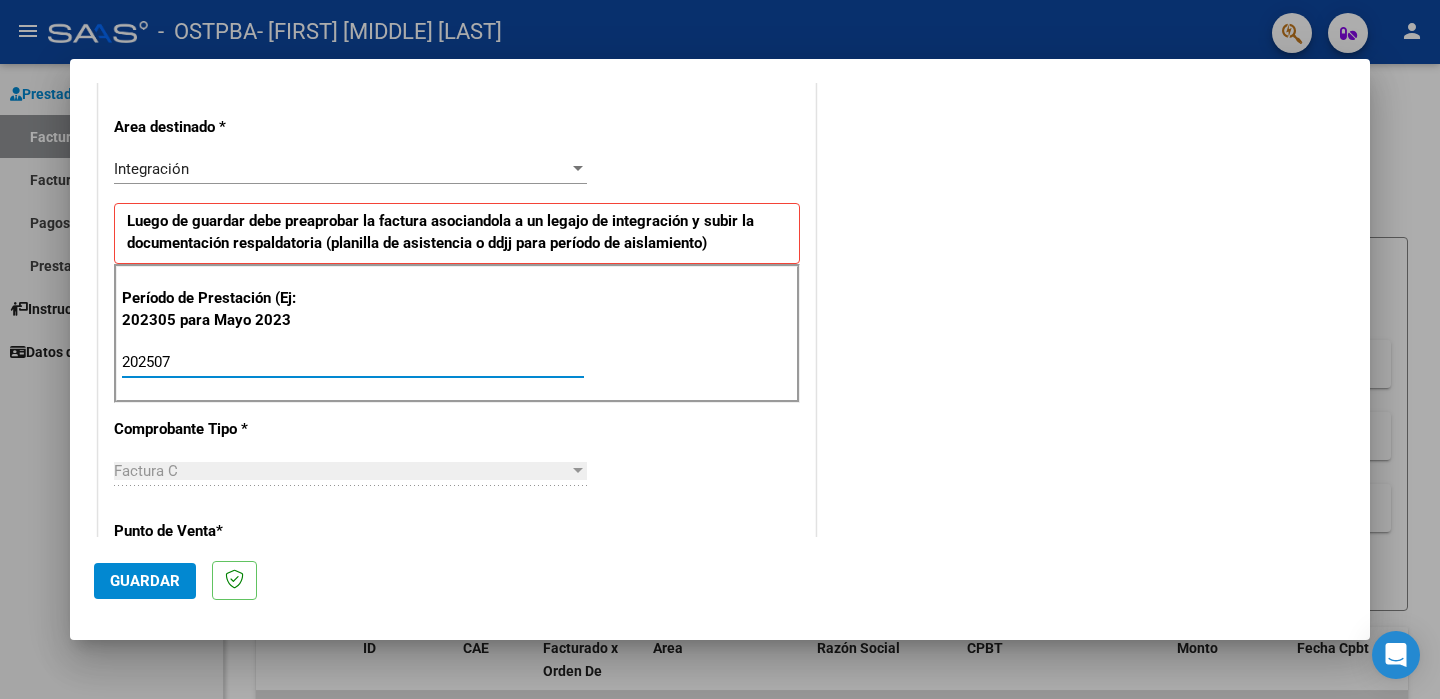 type on "202507" 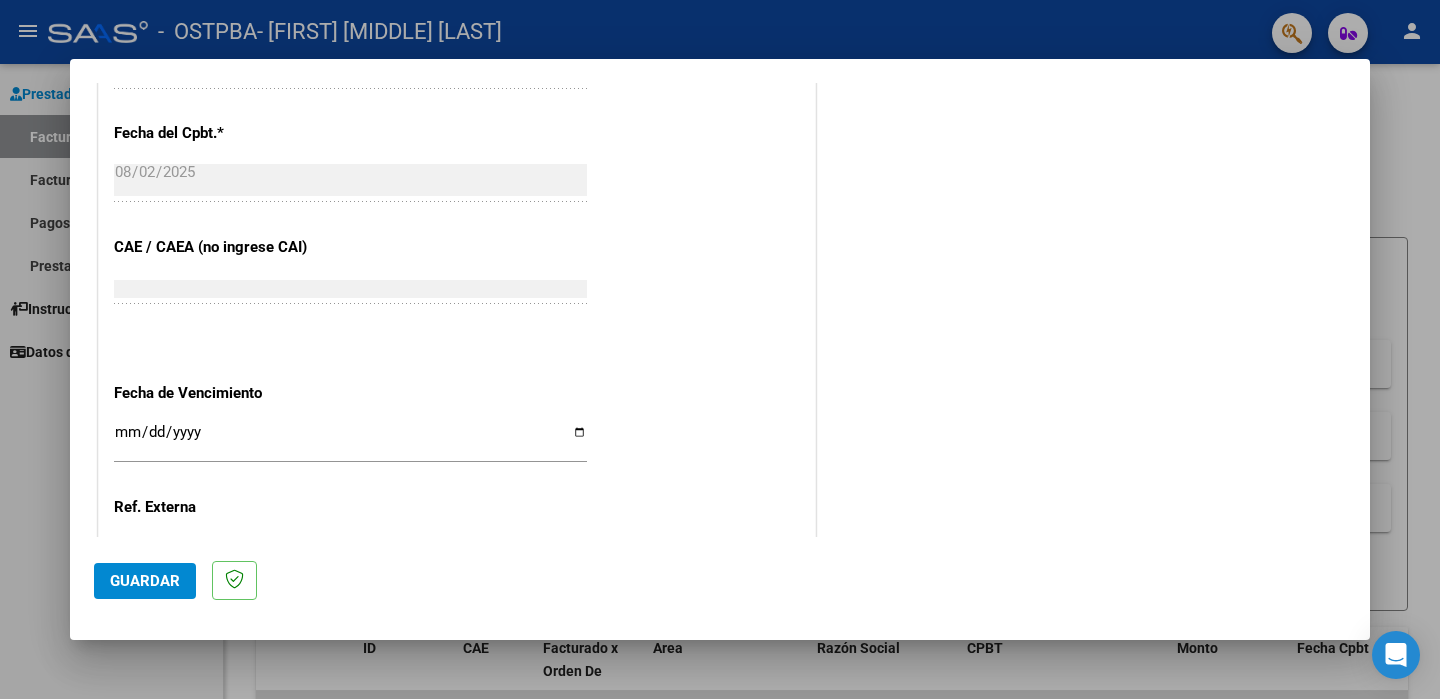 scroll, scrollTop: 1178, scrollLeft: 0, axis: vertical 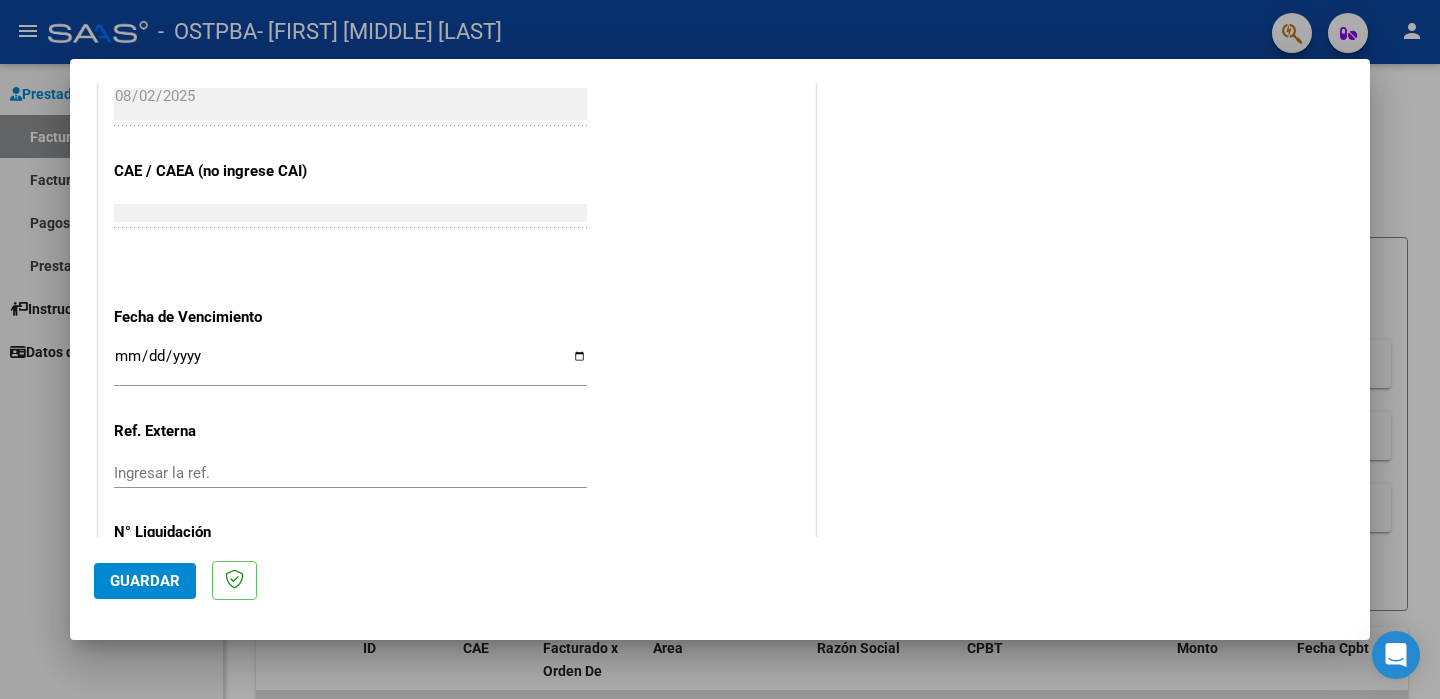 click on "Ingresar la fecha" at bounding box center [350, 364] 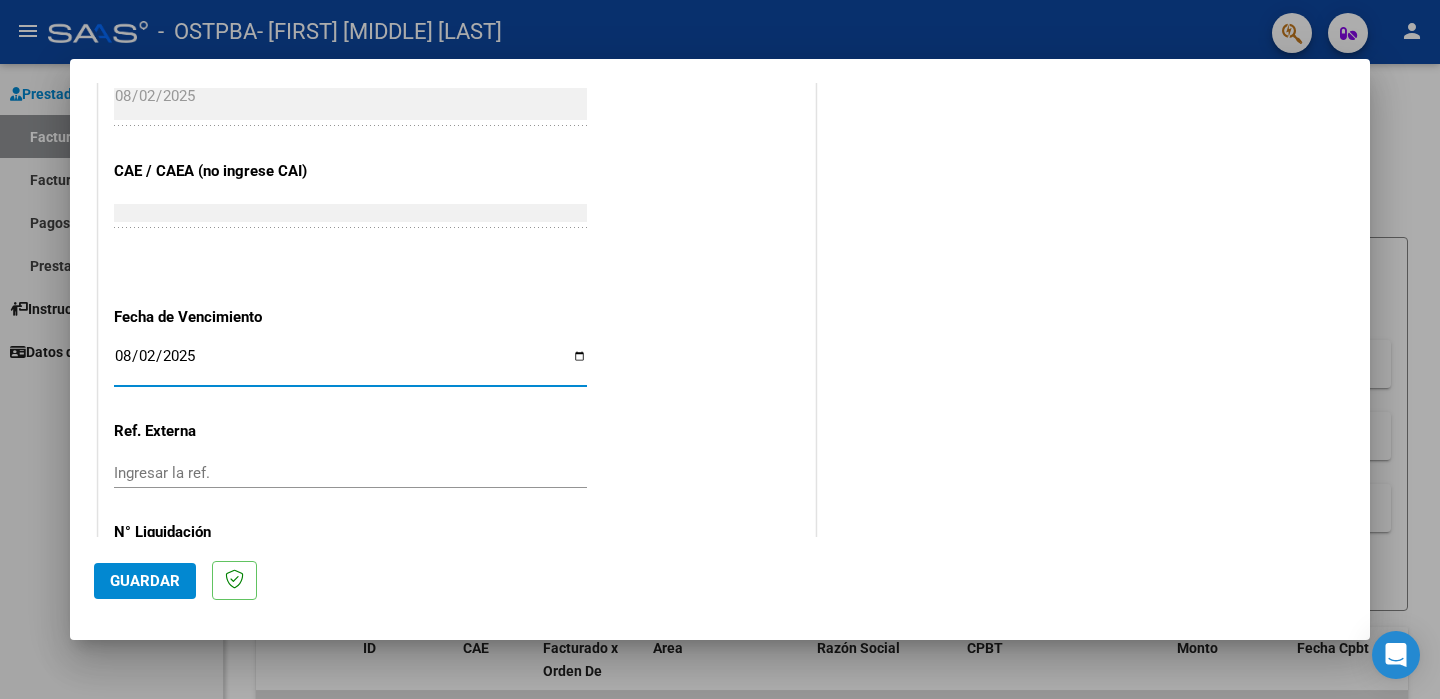 type on "2025-08-02" 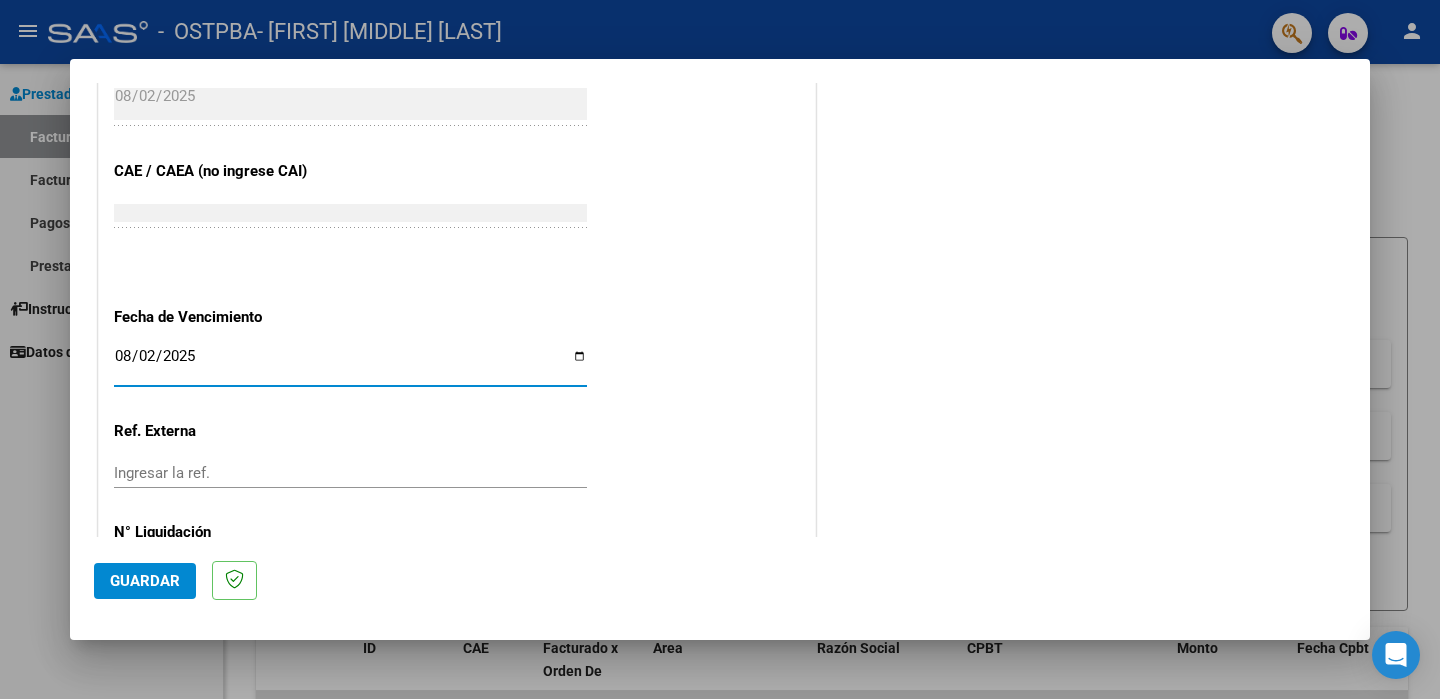 click on "Guardar" 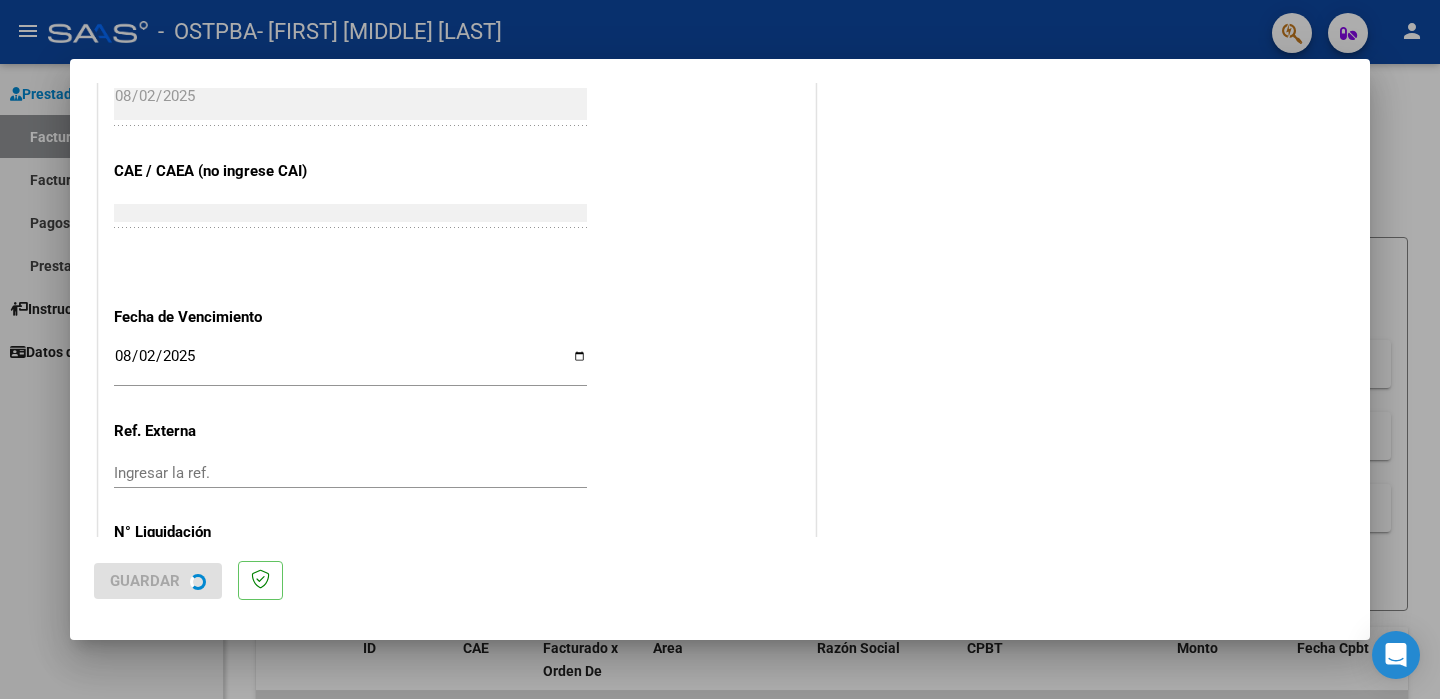 scroll, scrollTop: 0, scrollLeft: 0, axis: both 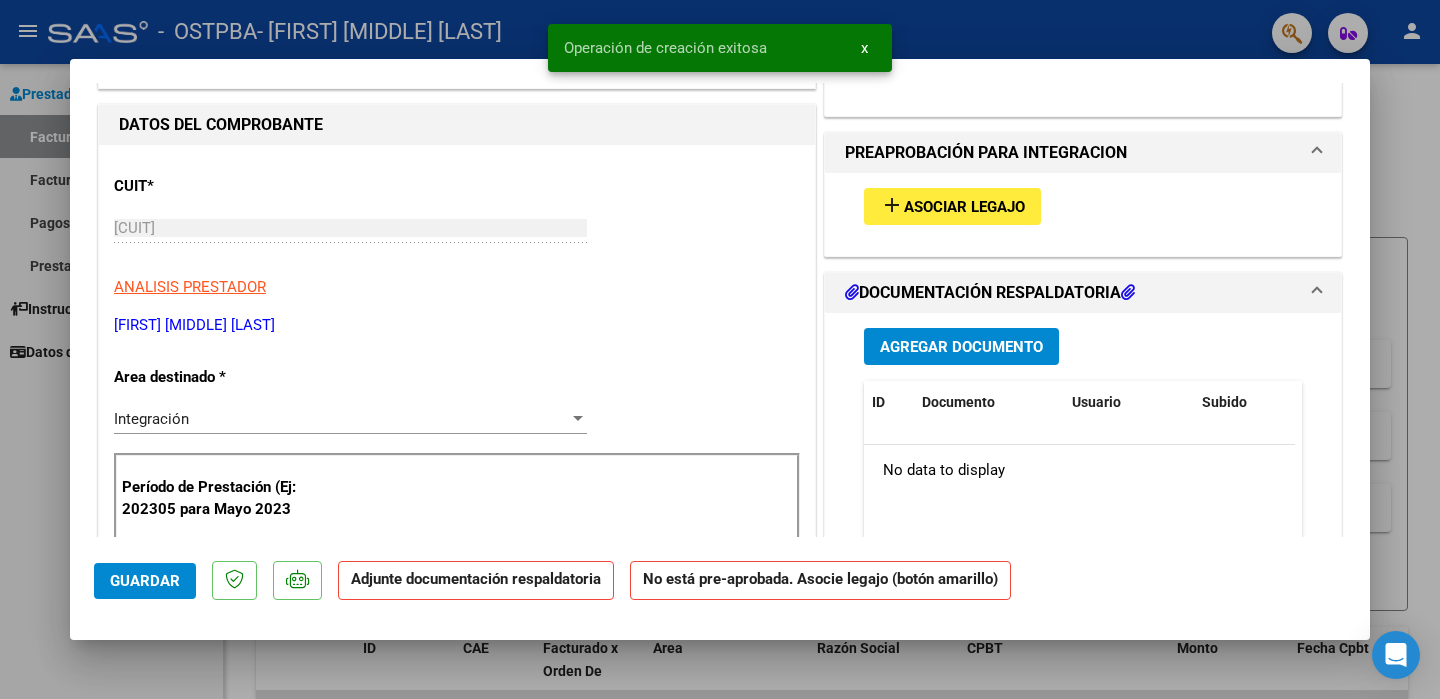 click on "Agregar Documento" at bounding box center [961, 346] 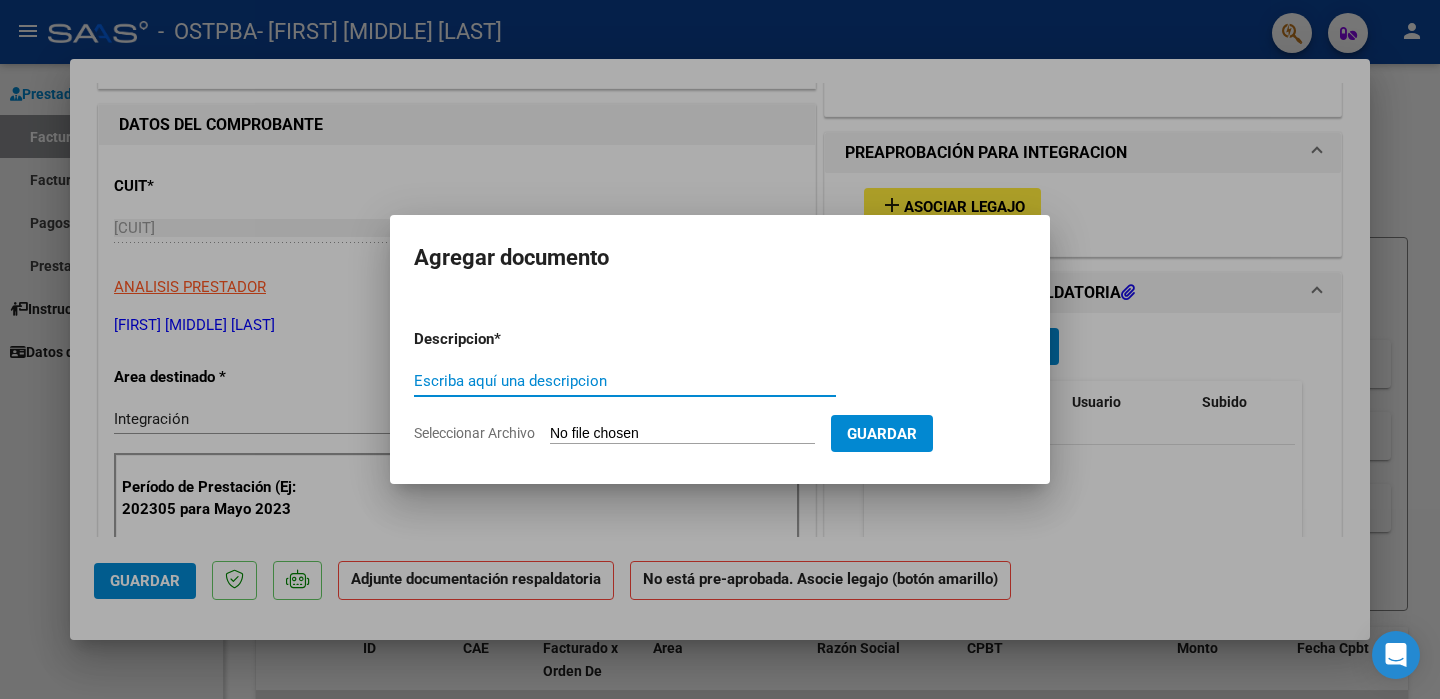 click on "Escriba aquí una descripcion" at bounding box center (625, 381) 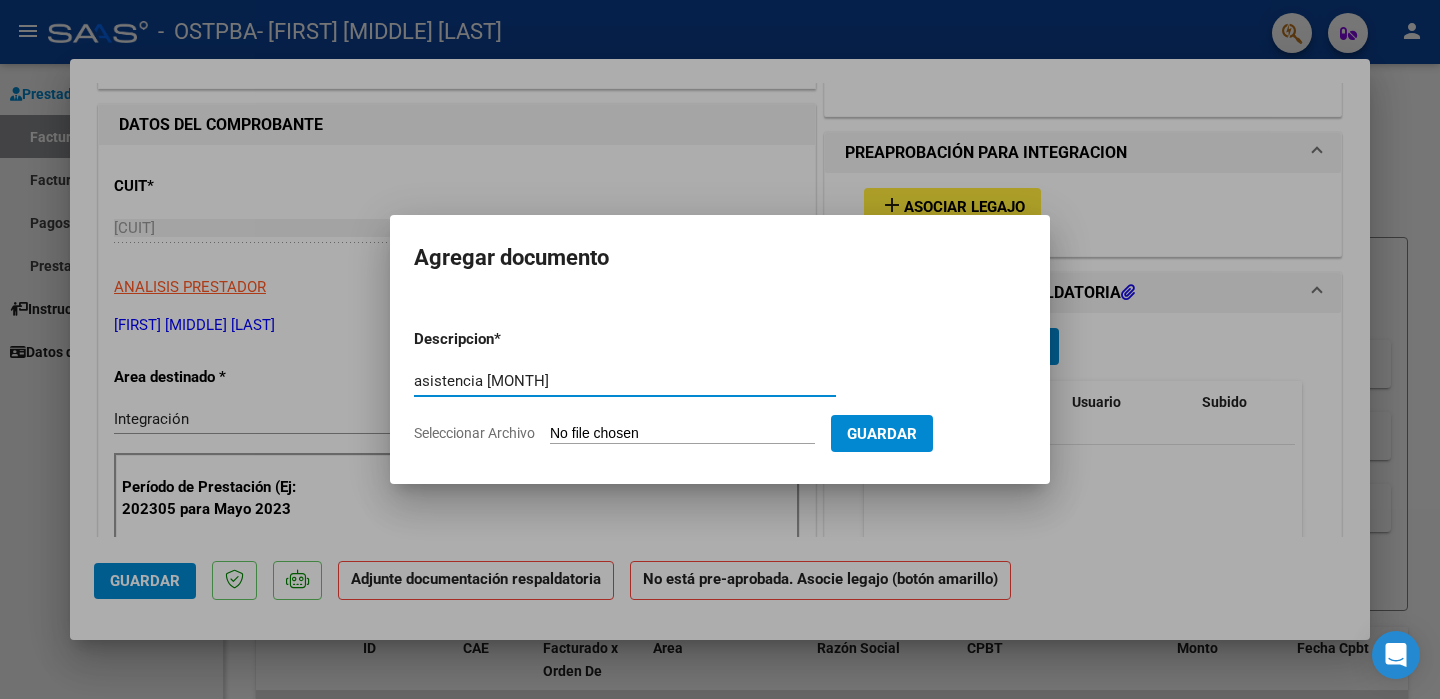type on "asistencia [MONTH]" 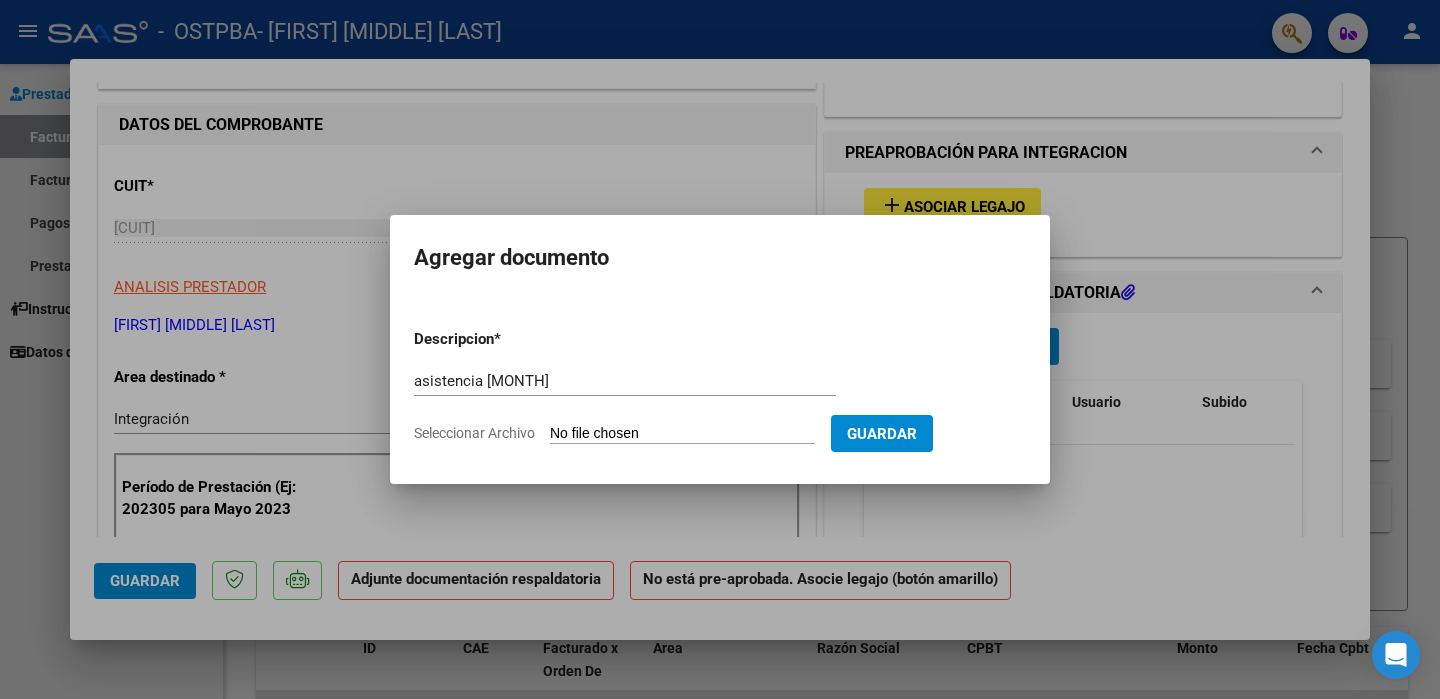 type on "C:\fakepath\Asistencia [LAST] [MONTH].pdf" 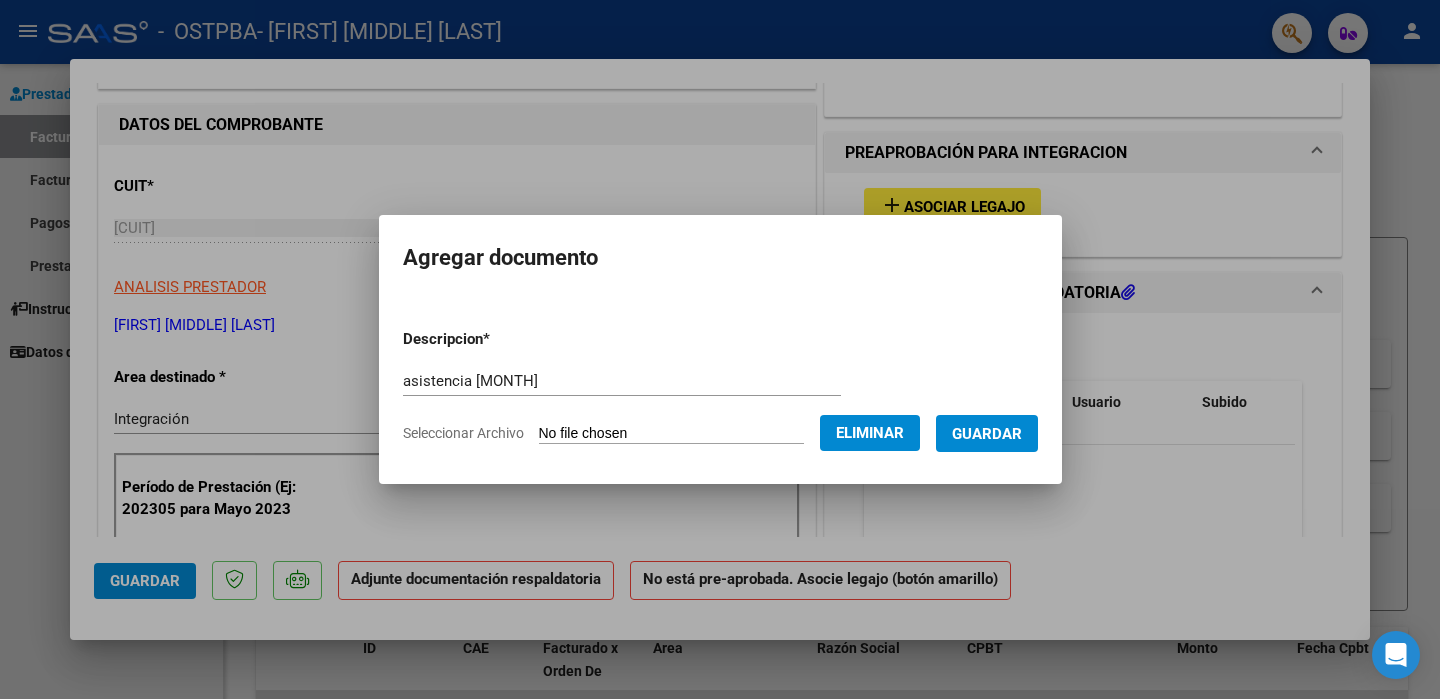 click on "Guardar" at bounding box center [987, 434] 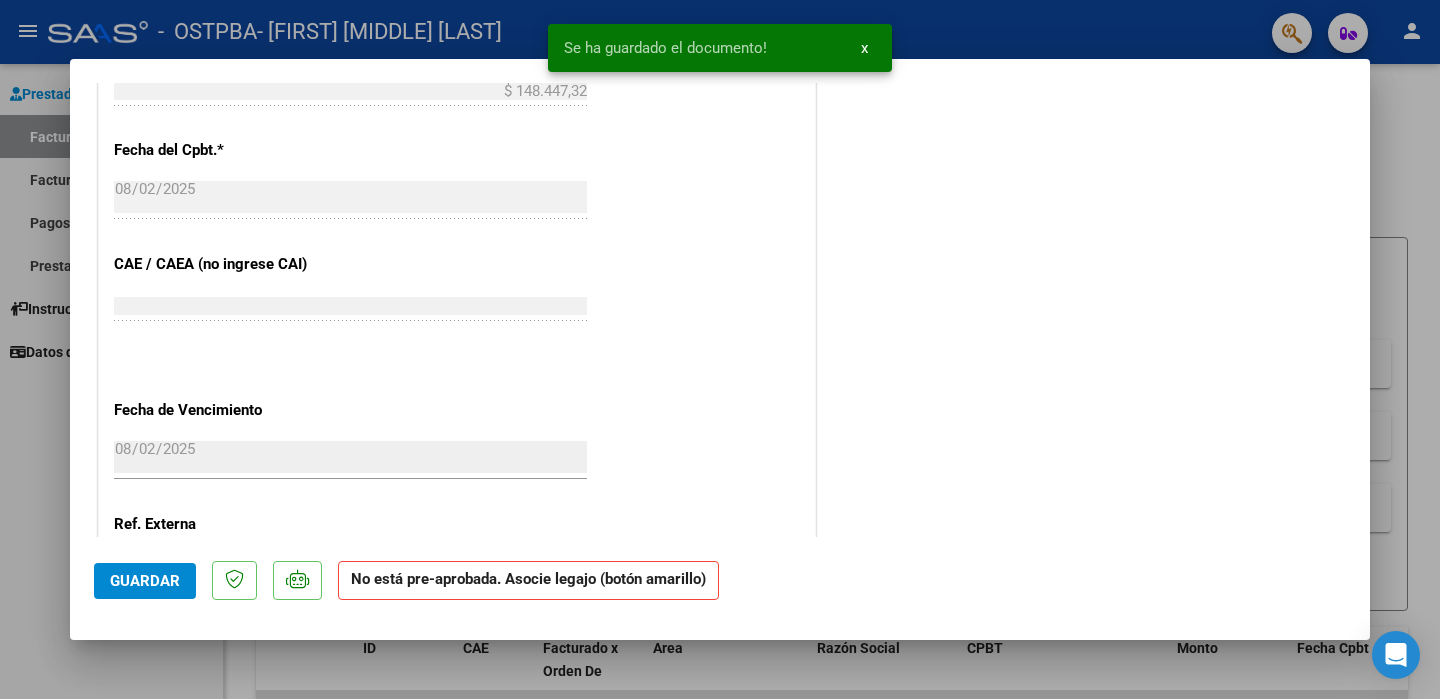scroll, scrollTop: 1111, scrollLeft: 0, axis: vertical 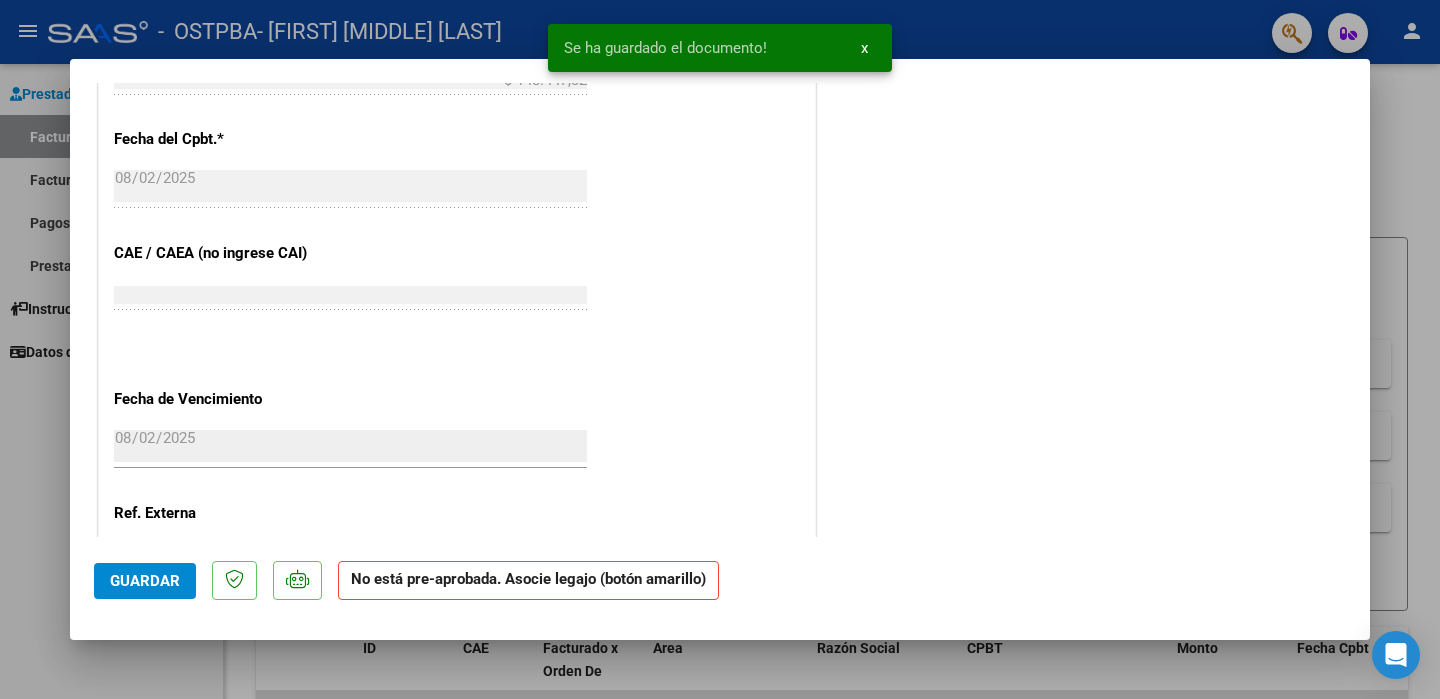 click on "Guardar" 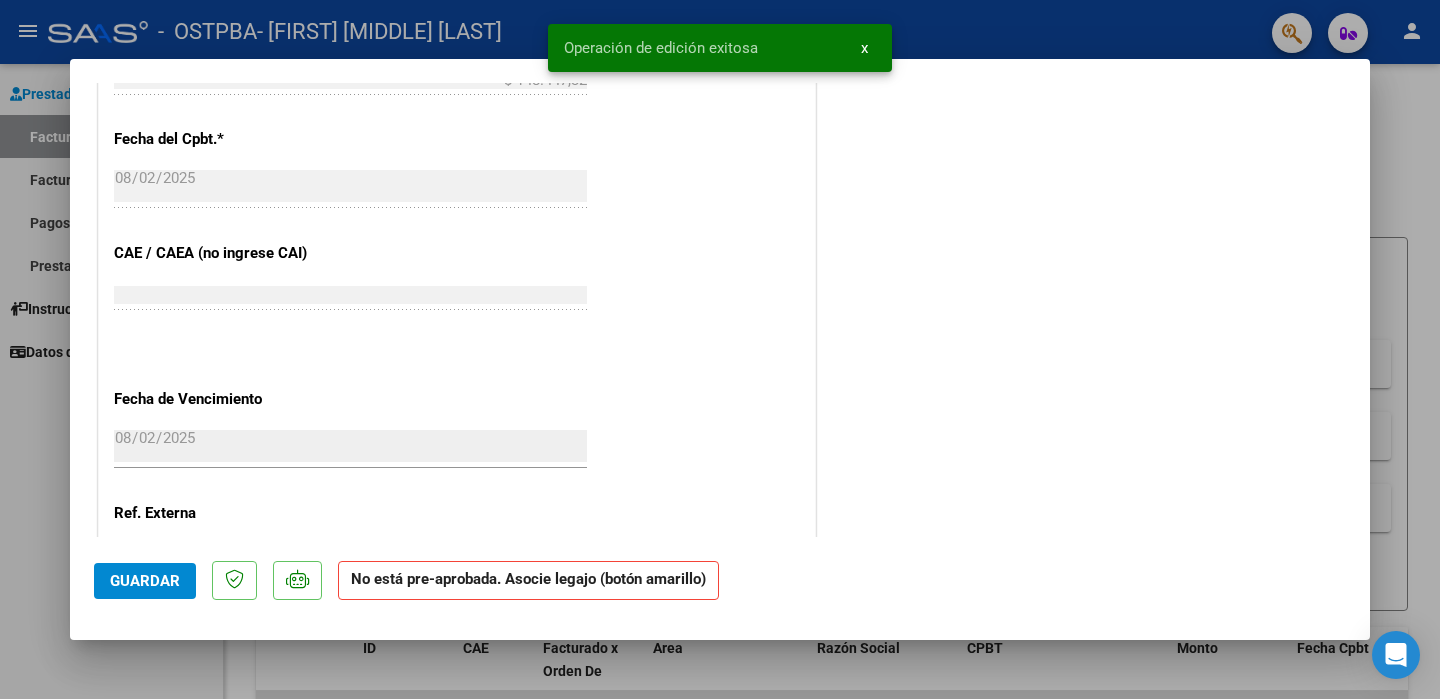 click at bounding box center (720, 349) 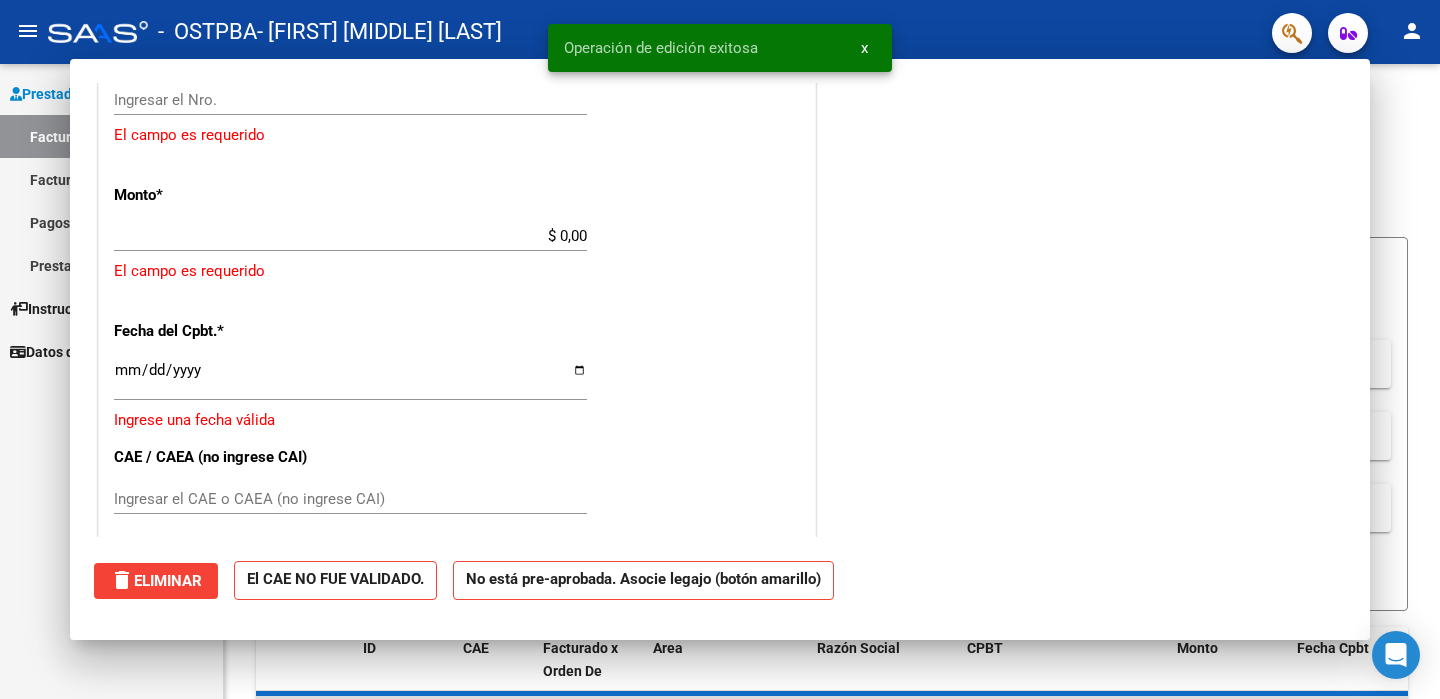 scroll, scrollTop: 1051, scrollLeft: 0, axis: vertical 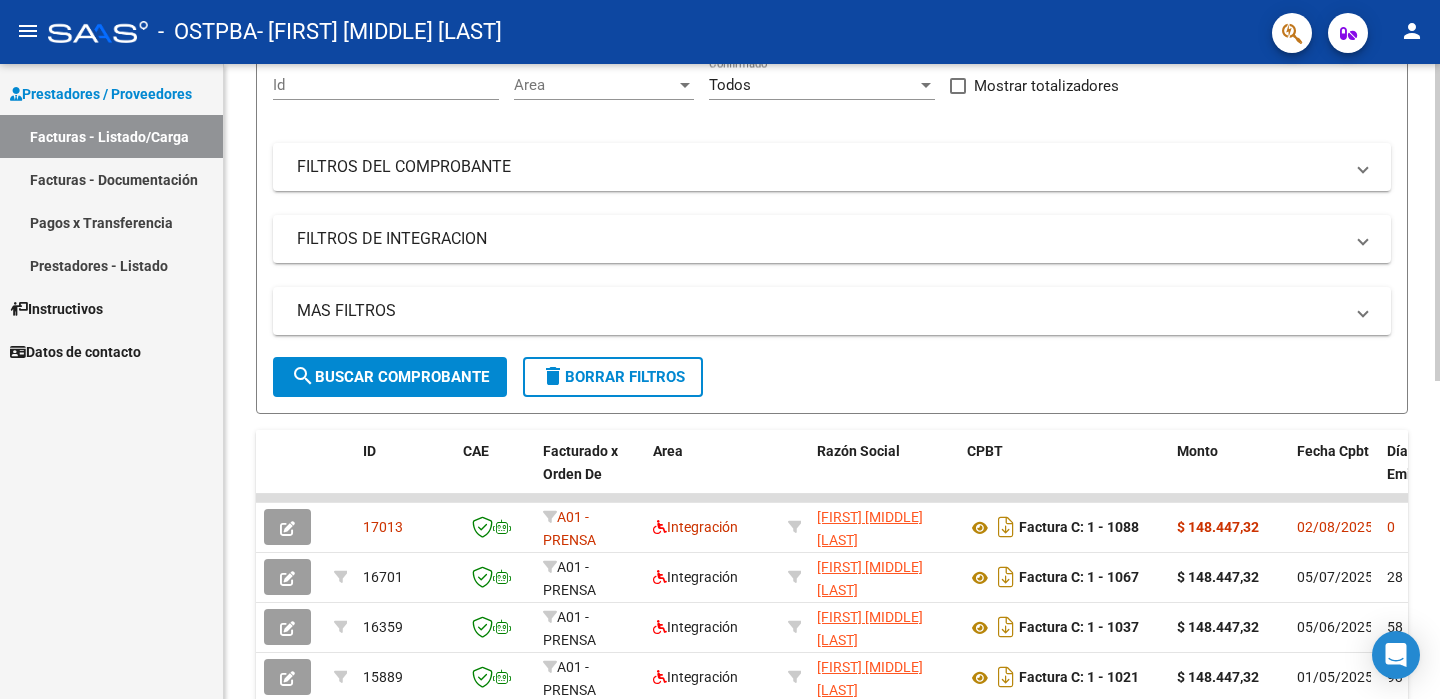 click 